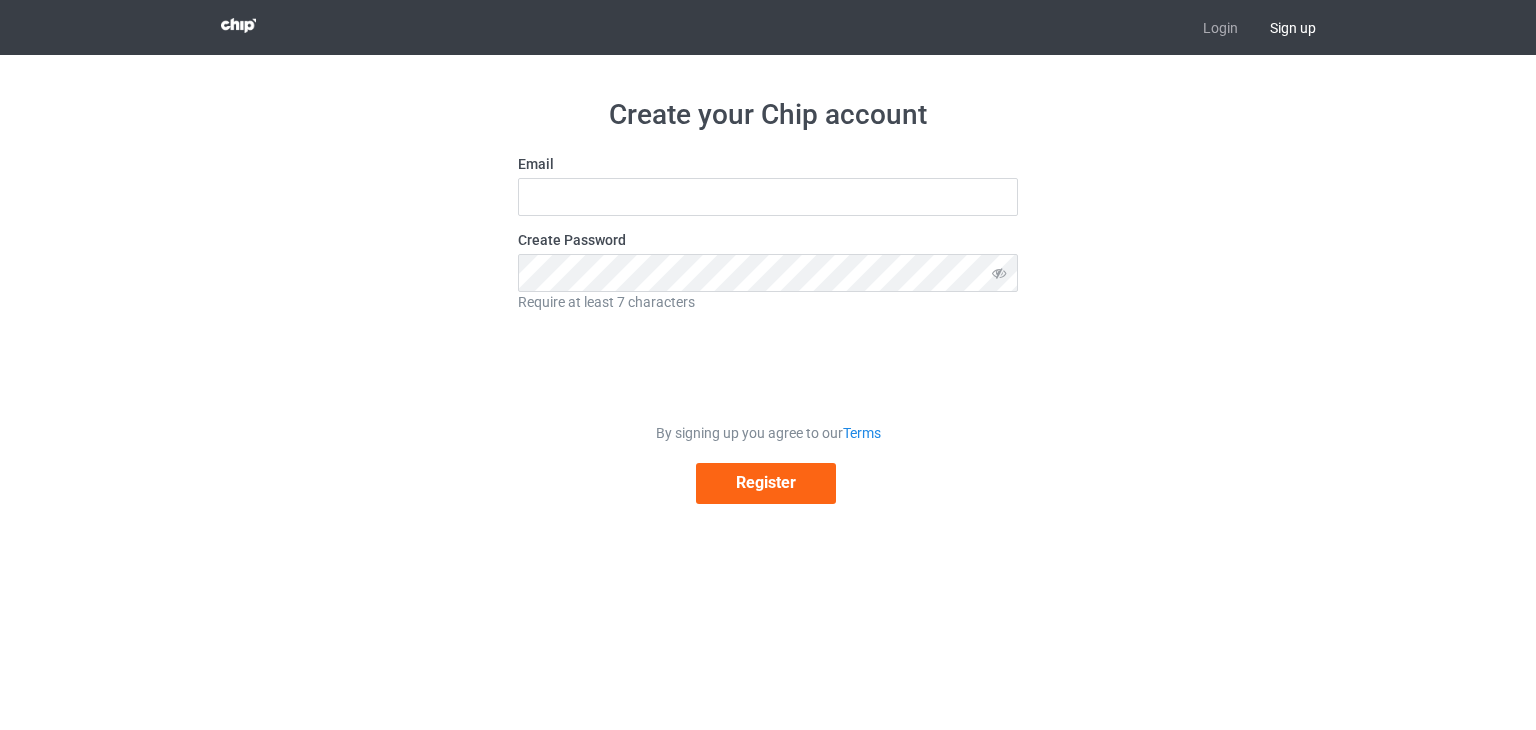 scroll, scrollTop: 0, scrollLeft: 0, axis: both 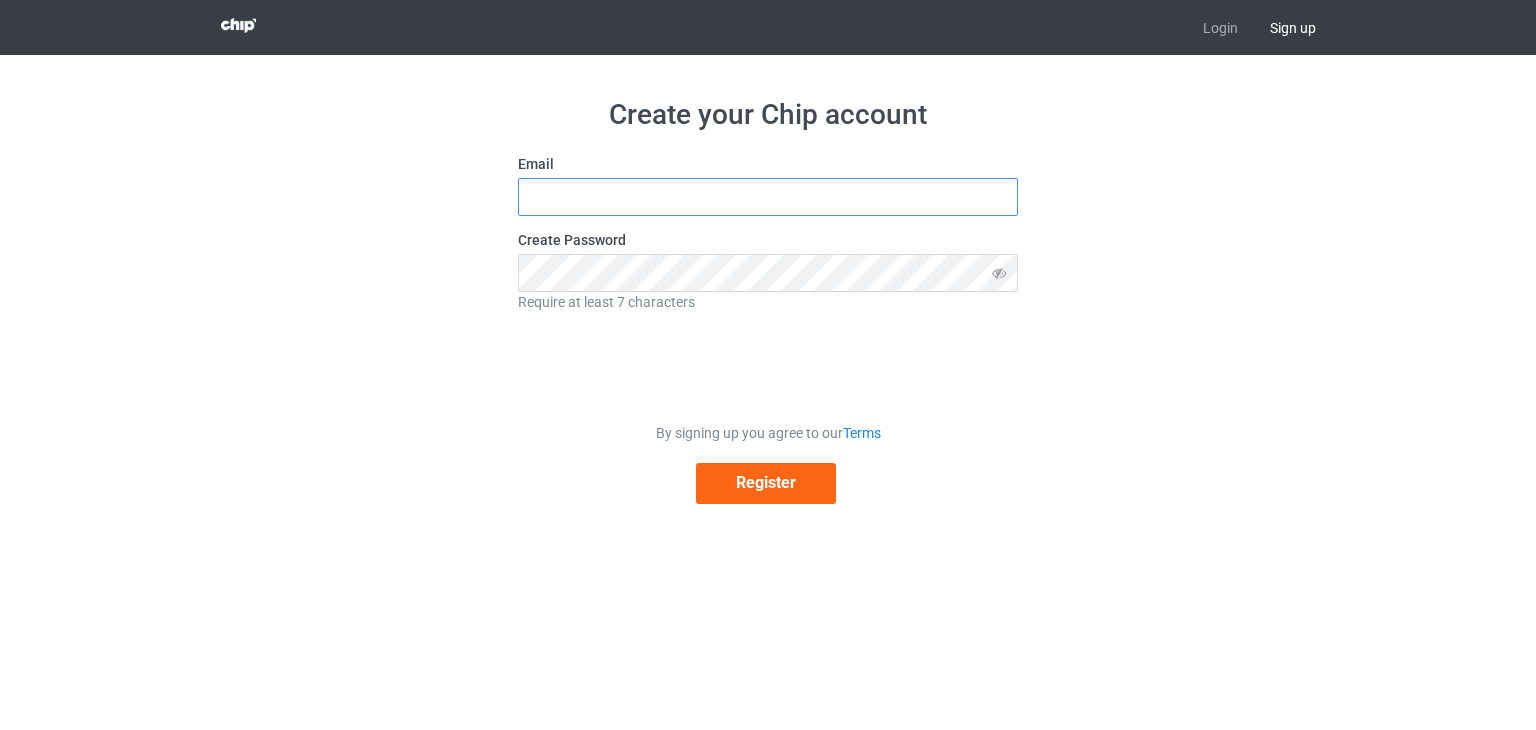 click at bounding box center (768, 197) 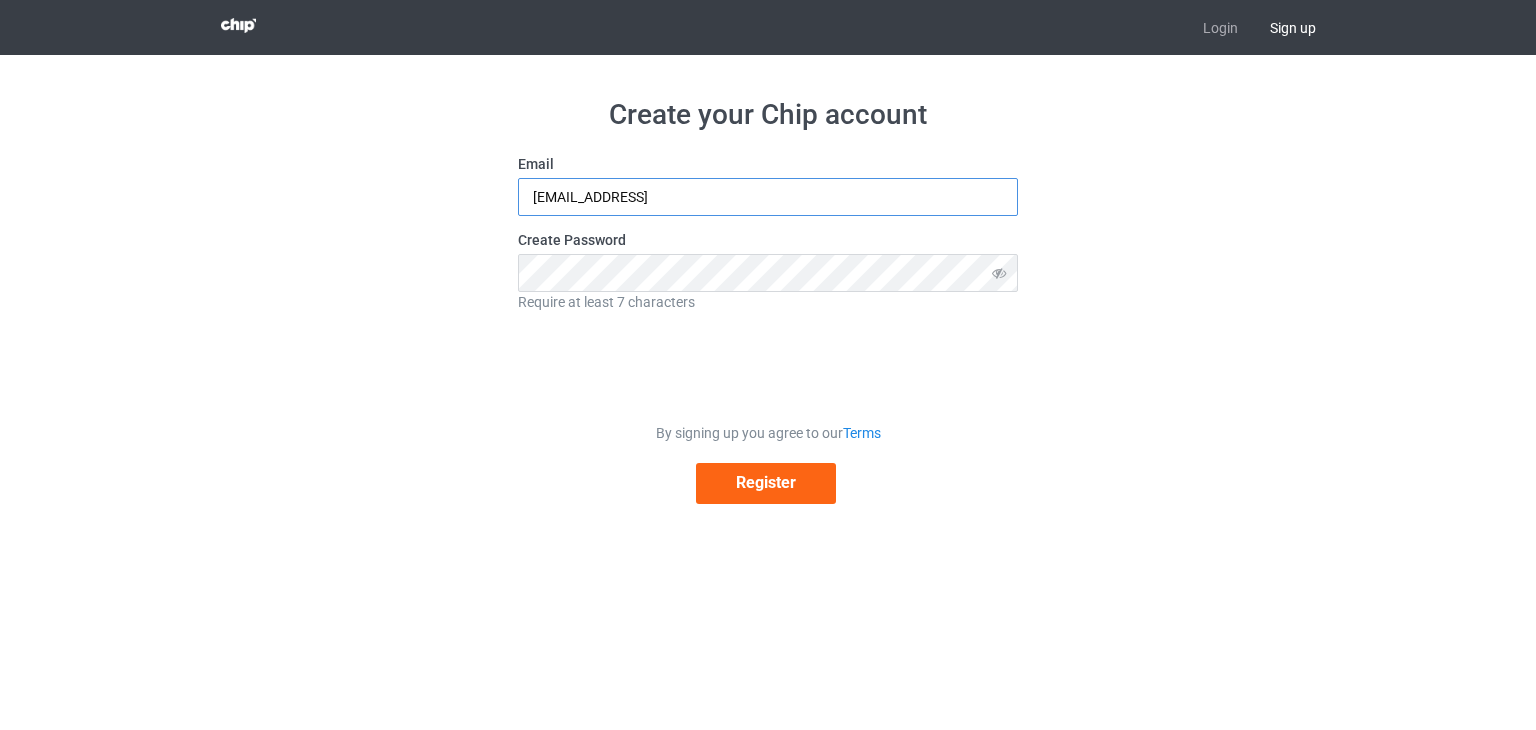 type on "info.iptvworlds@gmail.com" 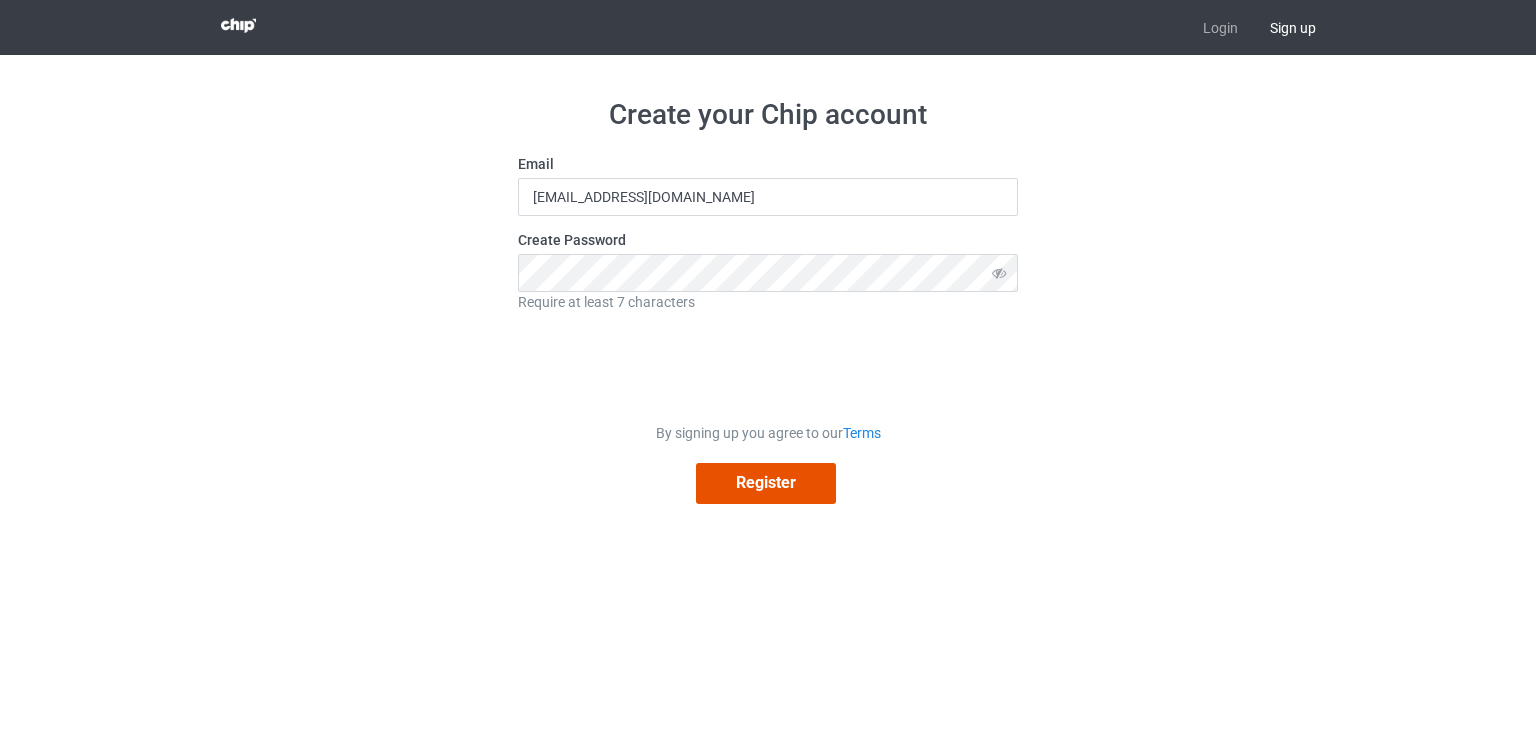click on "Register" at bounding box center [766, 483] 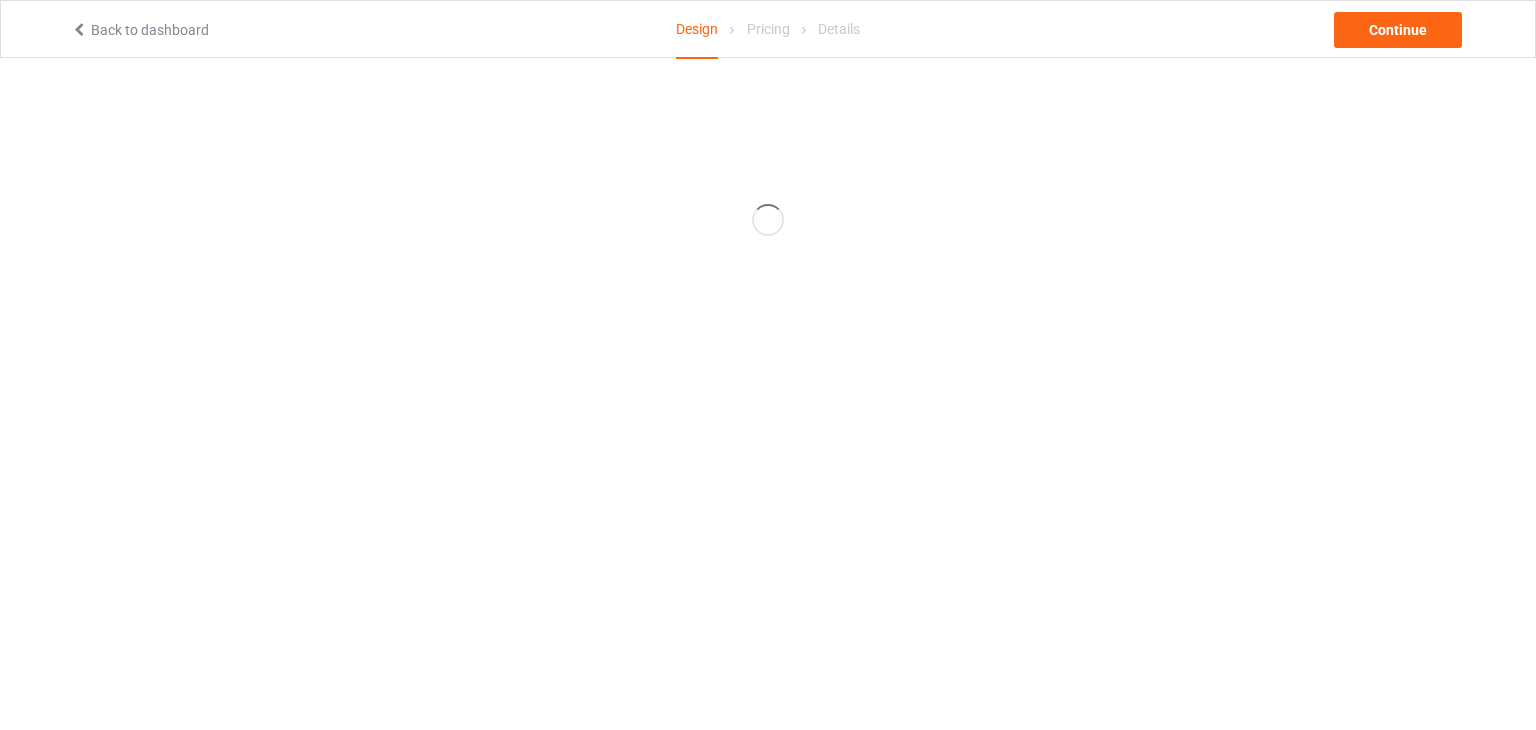 scroll, scrollTop: 0, scrollLeft: 0, axis: both 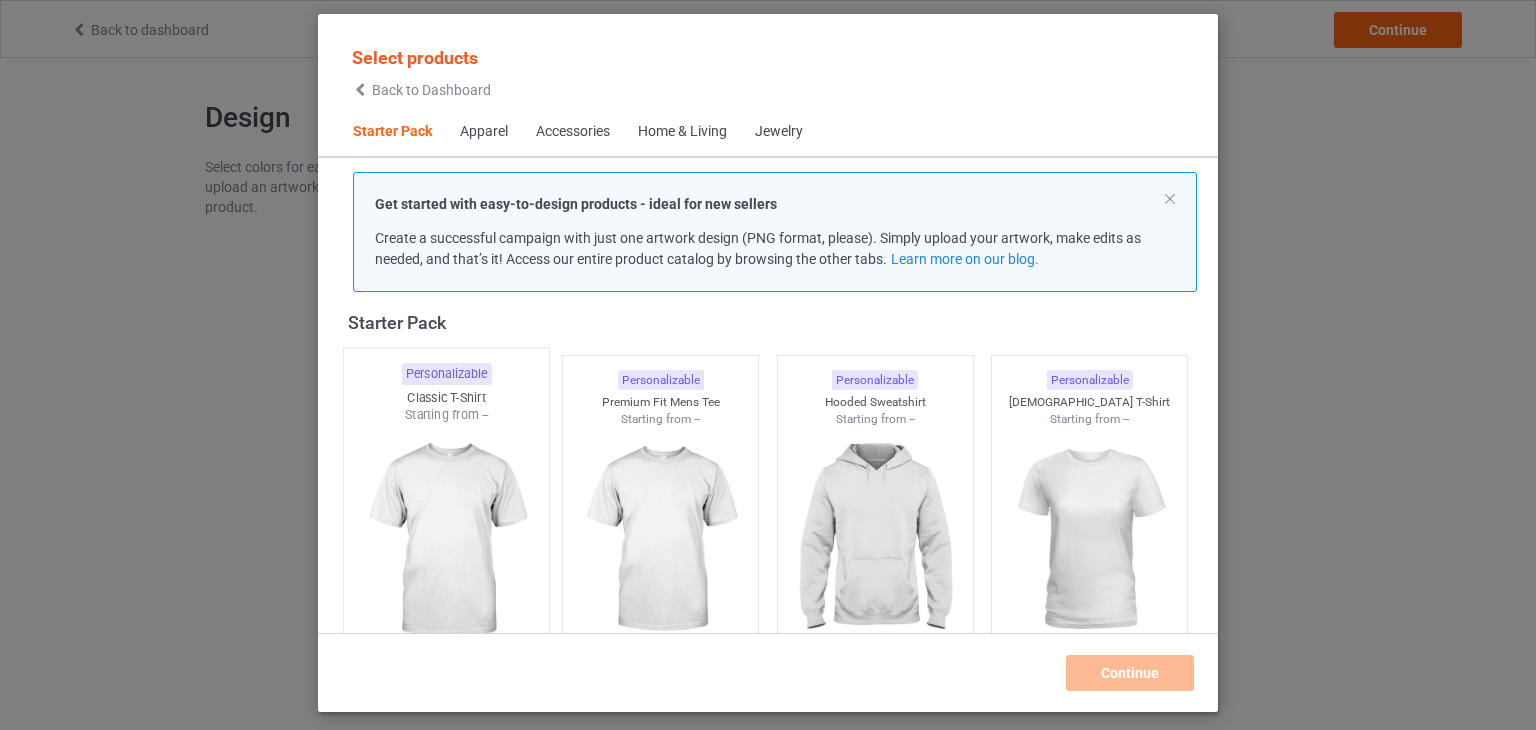 click at bounding box center [446, 541] 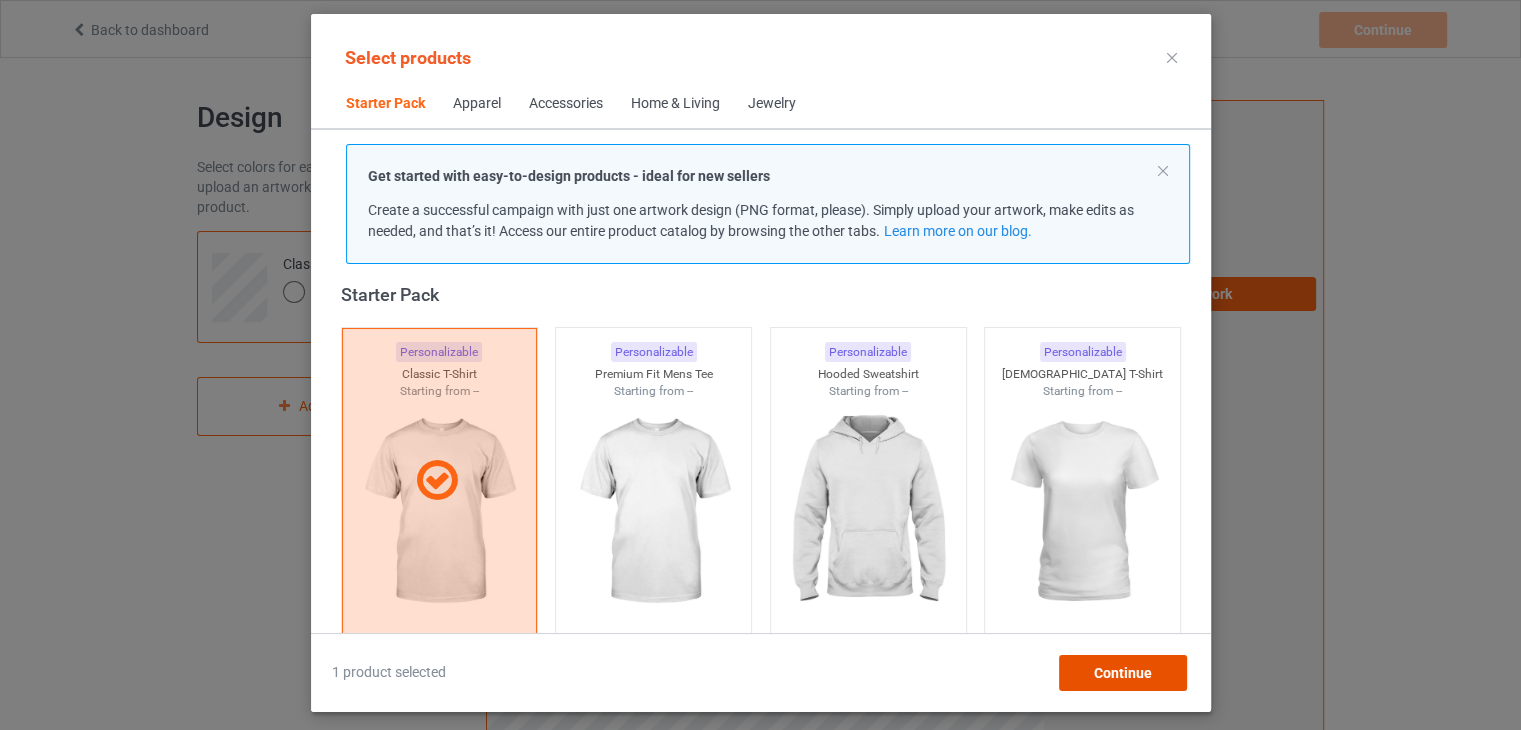 click on "Continue" at bounding box center [1122, 673] 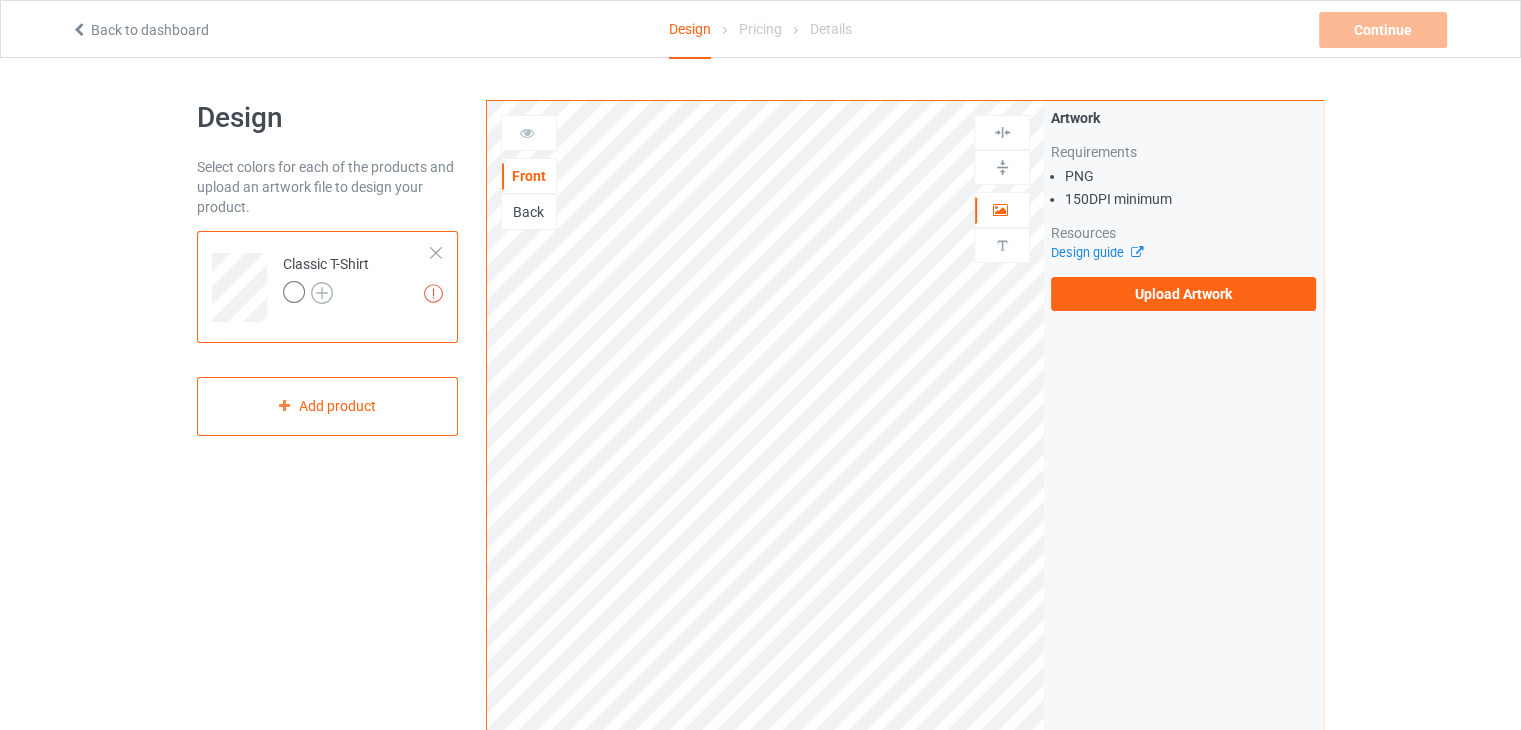 click at bounding box center (322, 293) 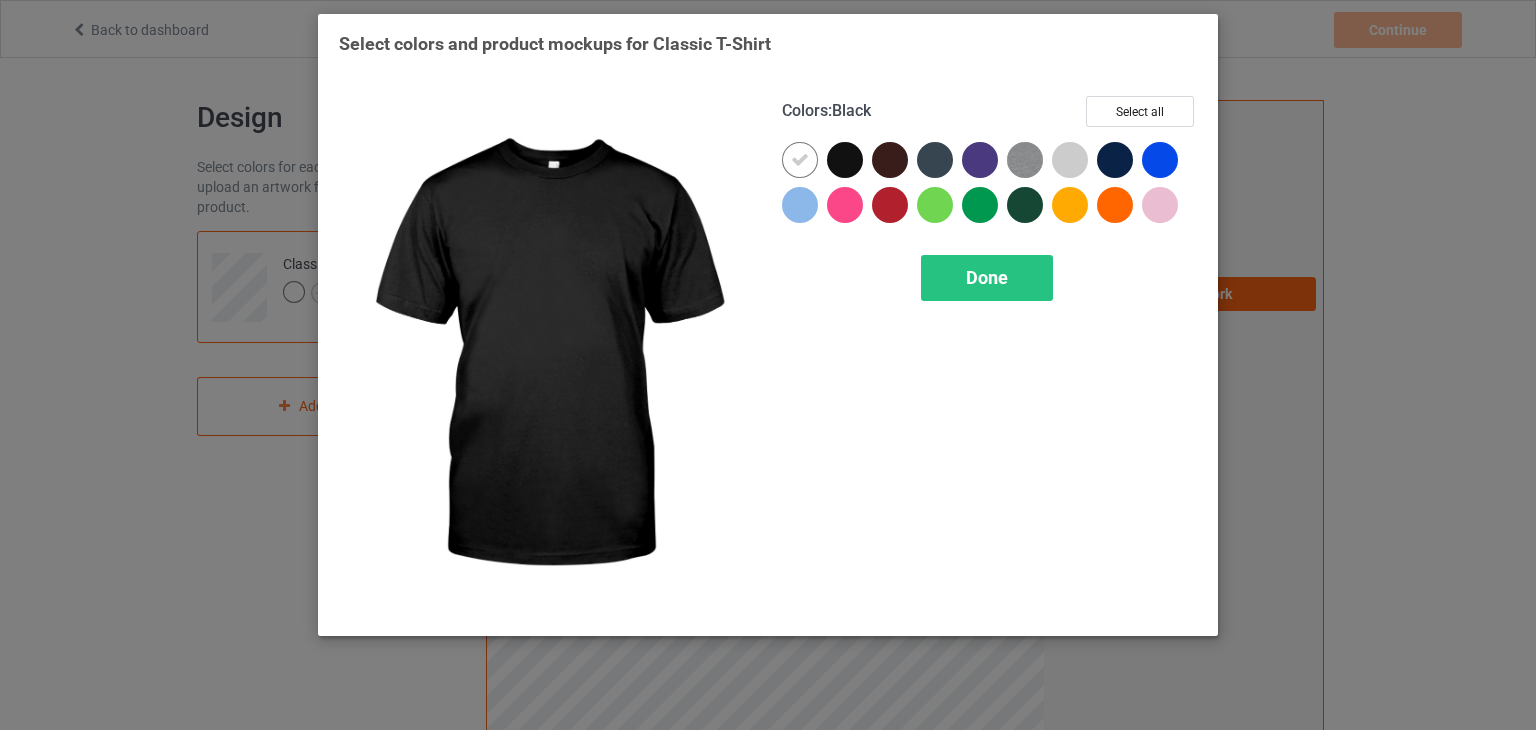 click at bounding box center [845, 160] 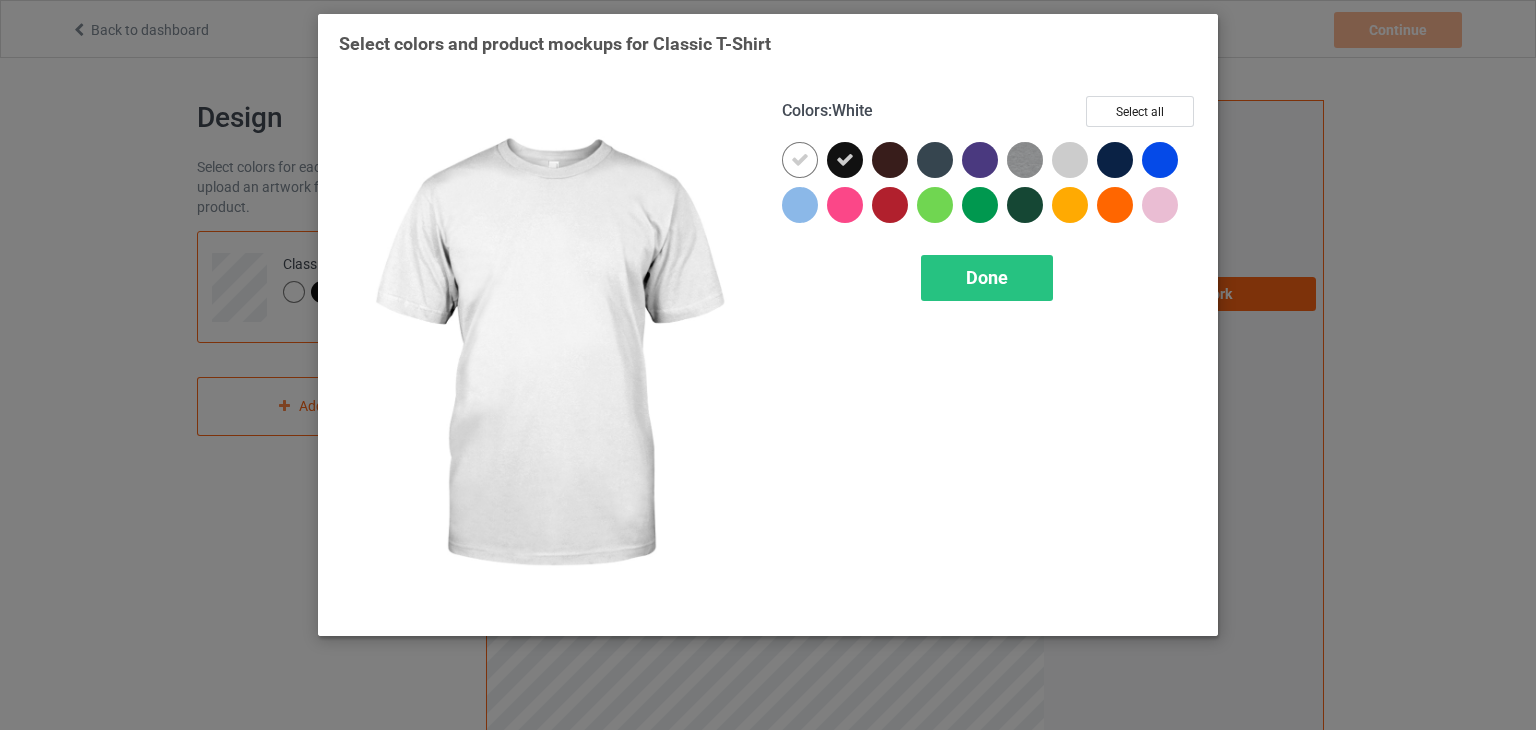 click at bounding box center (804, 164) 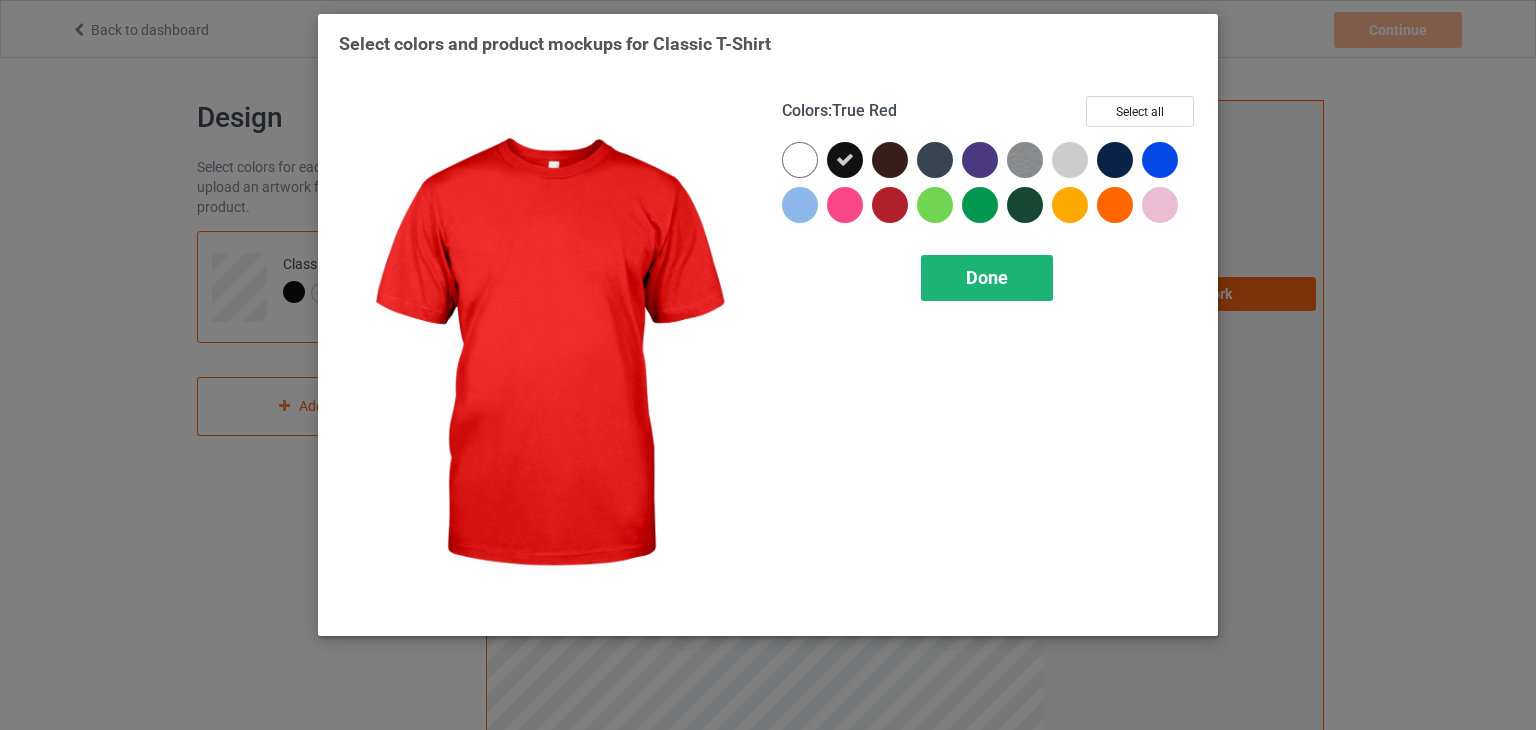 click on "Done" at bounding box center [987, 278] 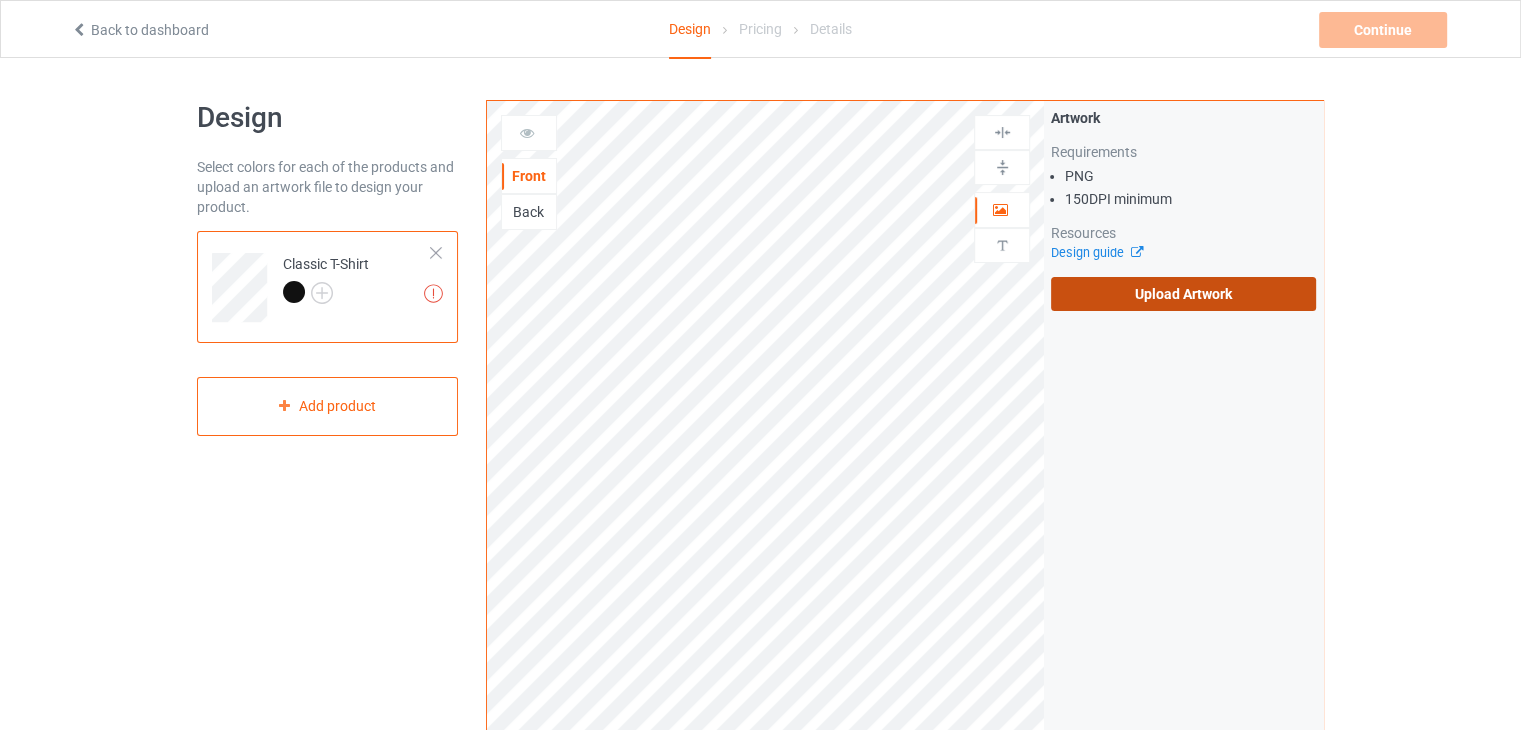 click on "Upload Artwork" at bounding box center (1183, 294) 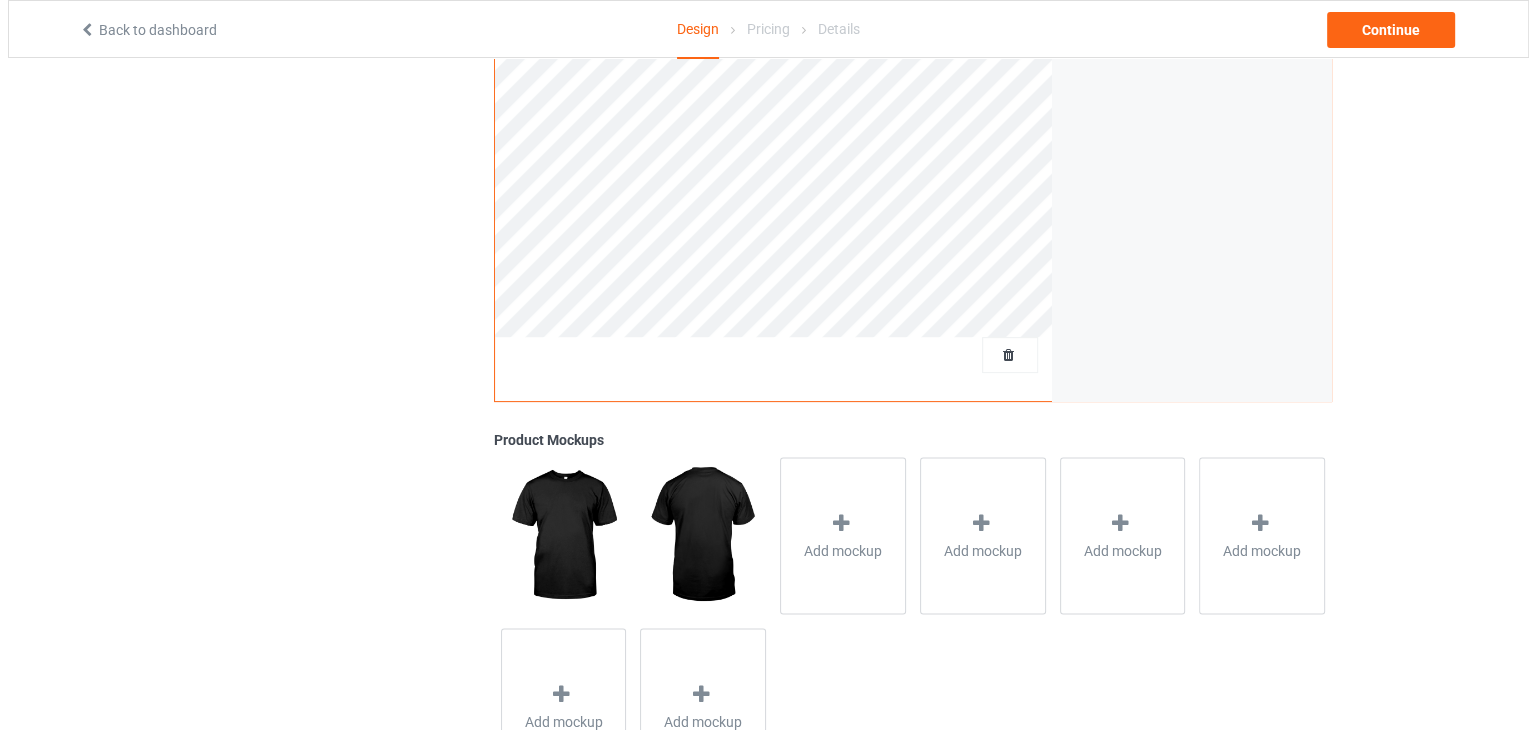 scroll, scrollTop: 466, scrollLeft: 0, axis: vertical 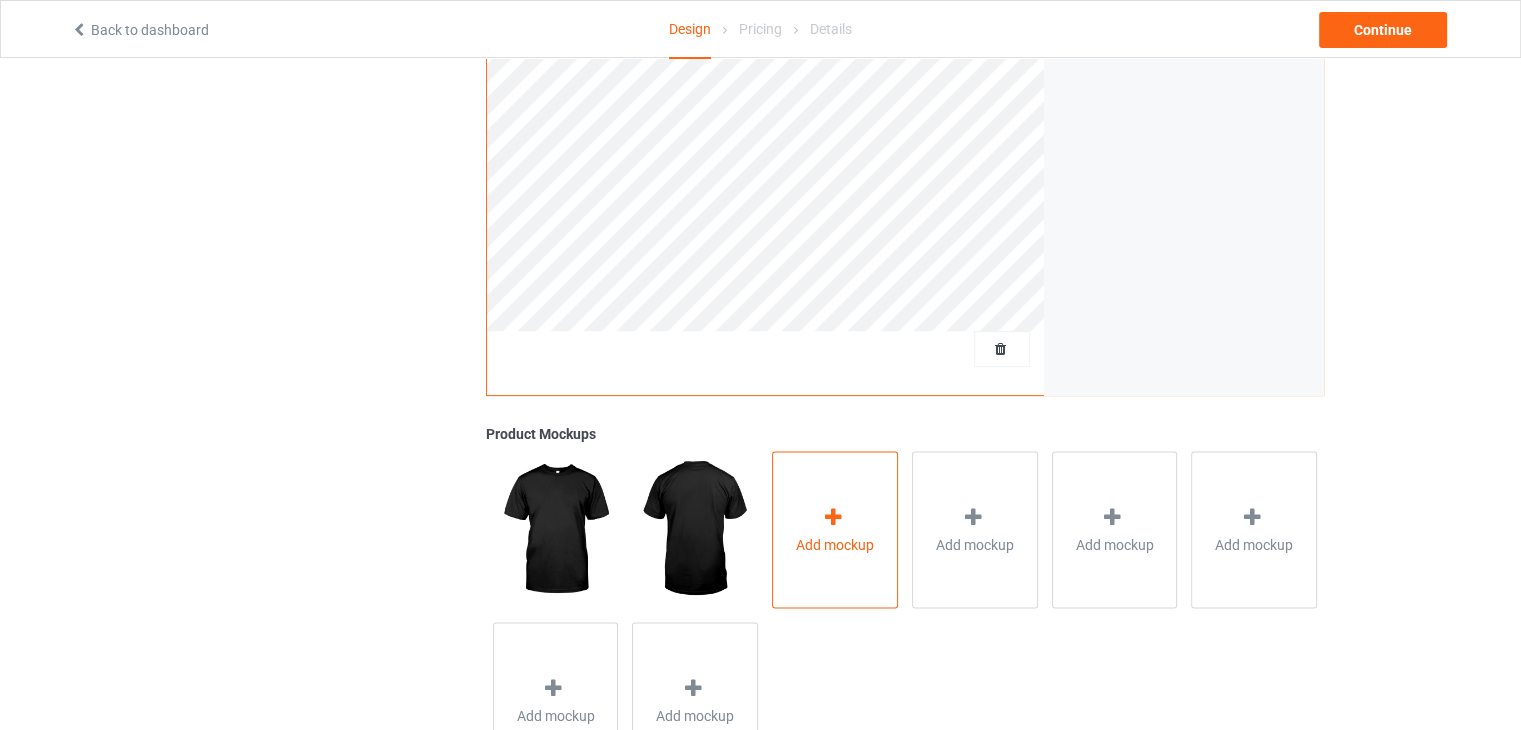 click at bounding box center [833, 516] 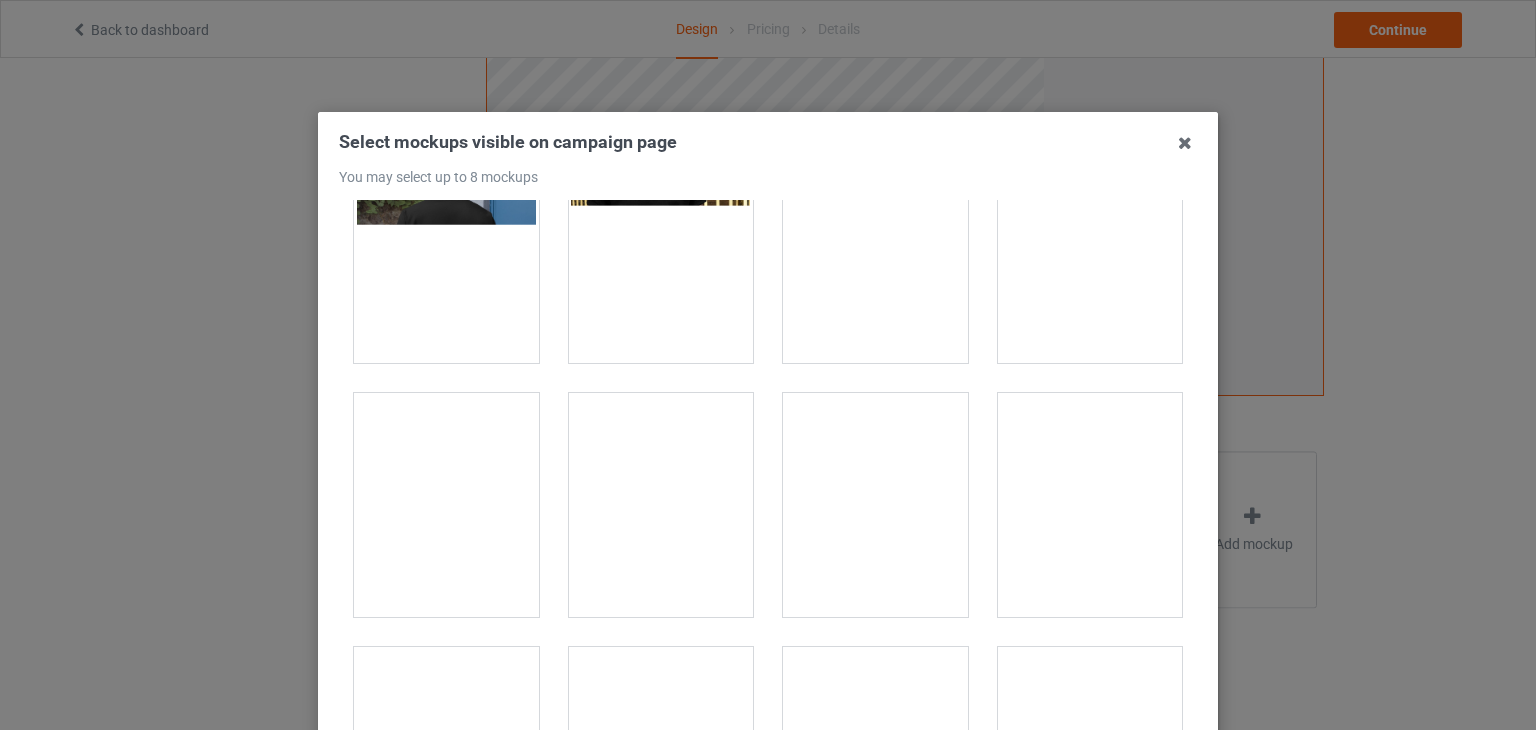 scroll, scrollTop: 331, scrollLeft: 0, axis: vertical 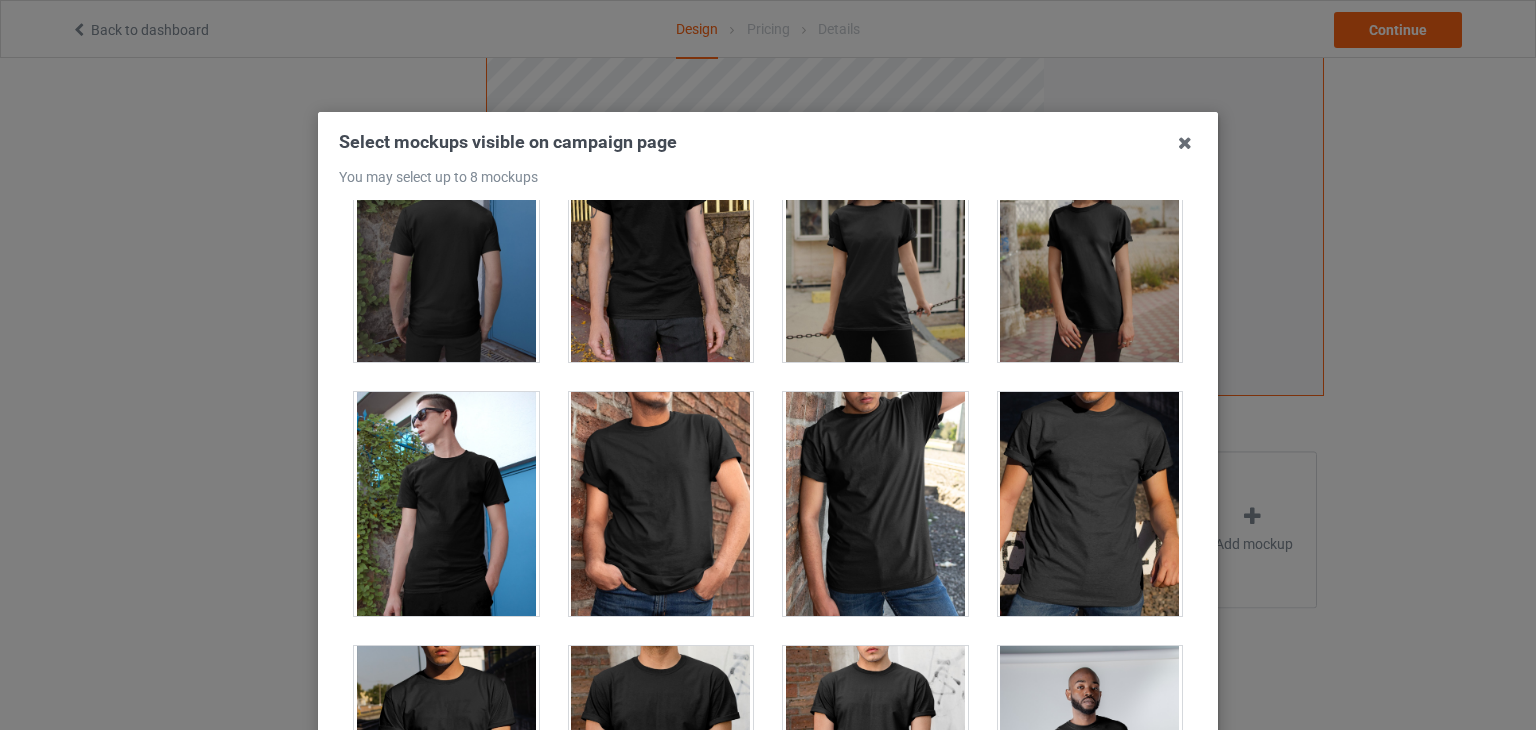 click at bounding box center [661, 504] 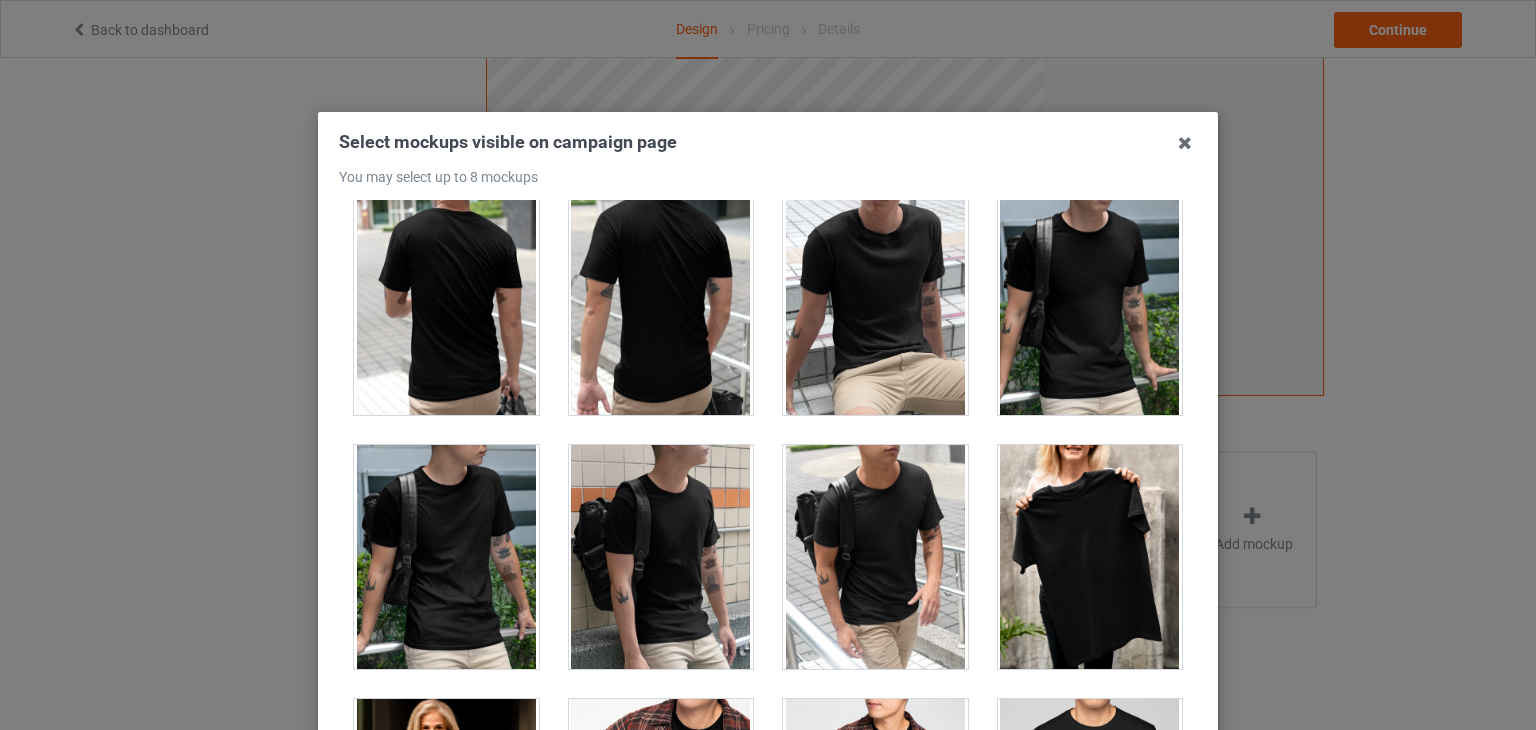 scroll, scrollTop: 5224, scrollLeft: 0, axis: vertical 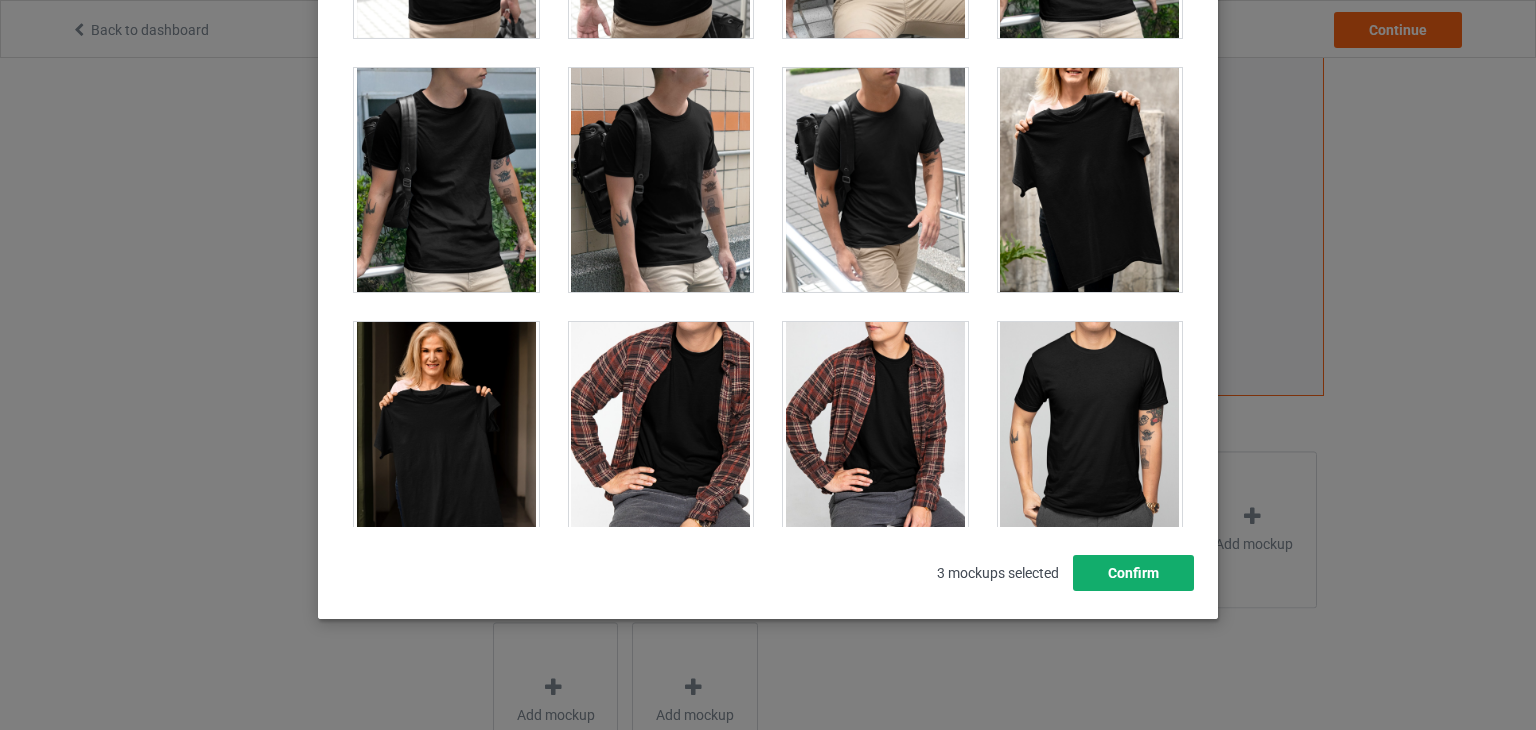 click on "Confirm" at bounding box center [1133, 573] 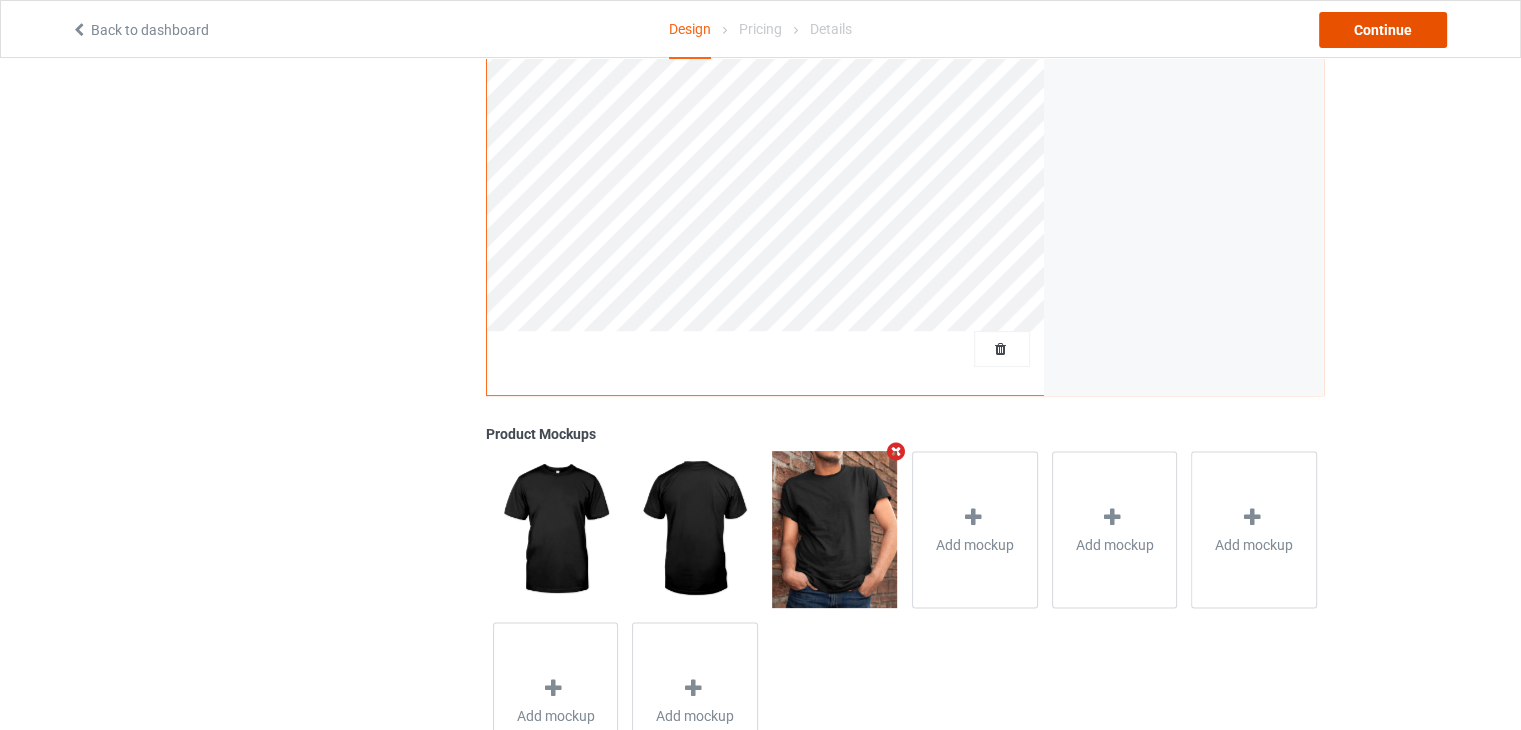click on "Continue" at bounding box center [1383, 30] 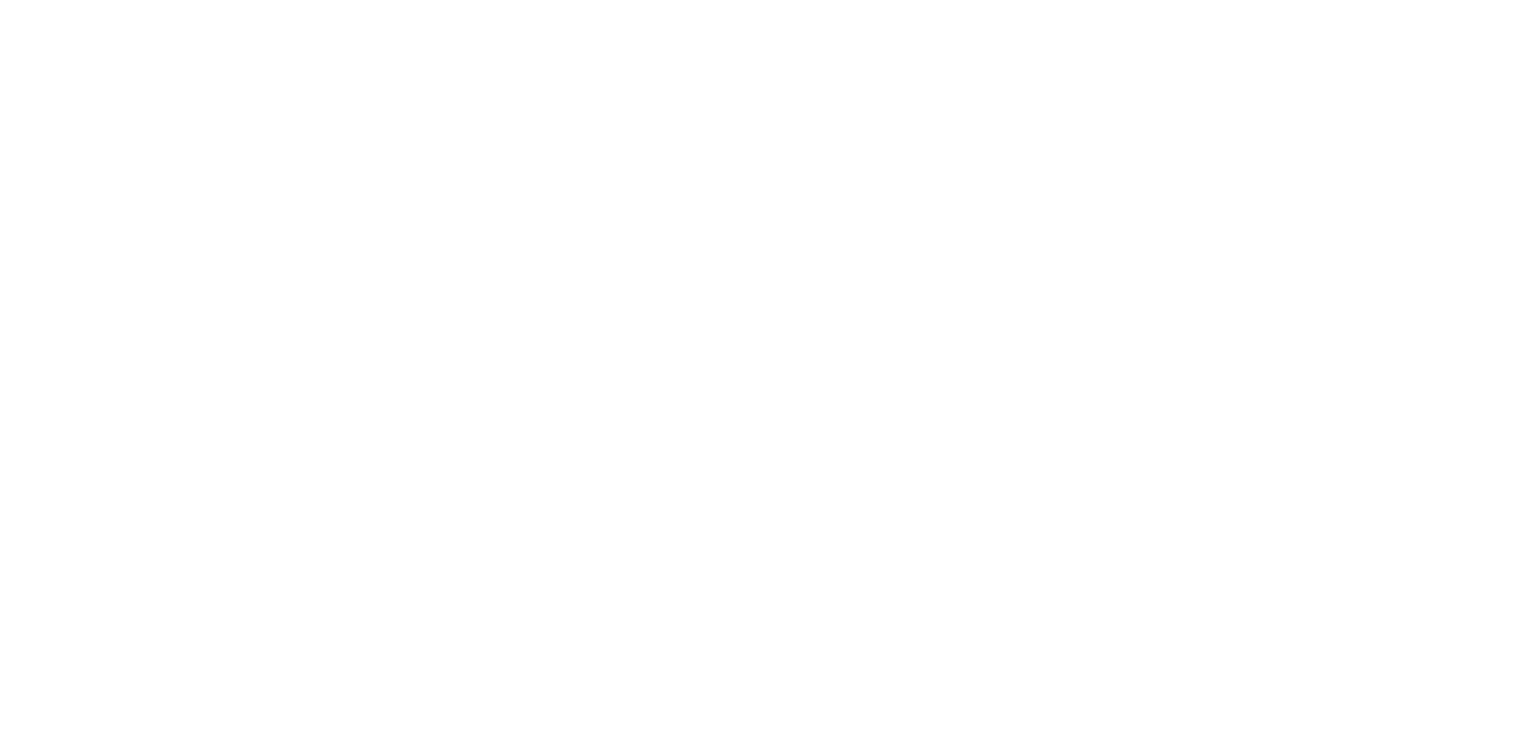 scroll, scrollTop: 0, scrollLeft: 0, axis: both 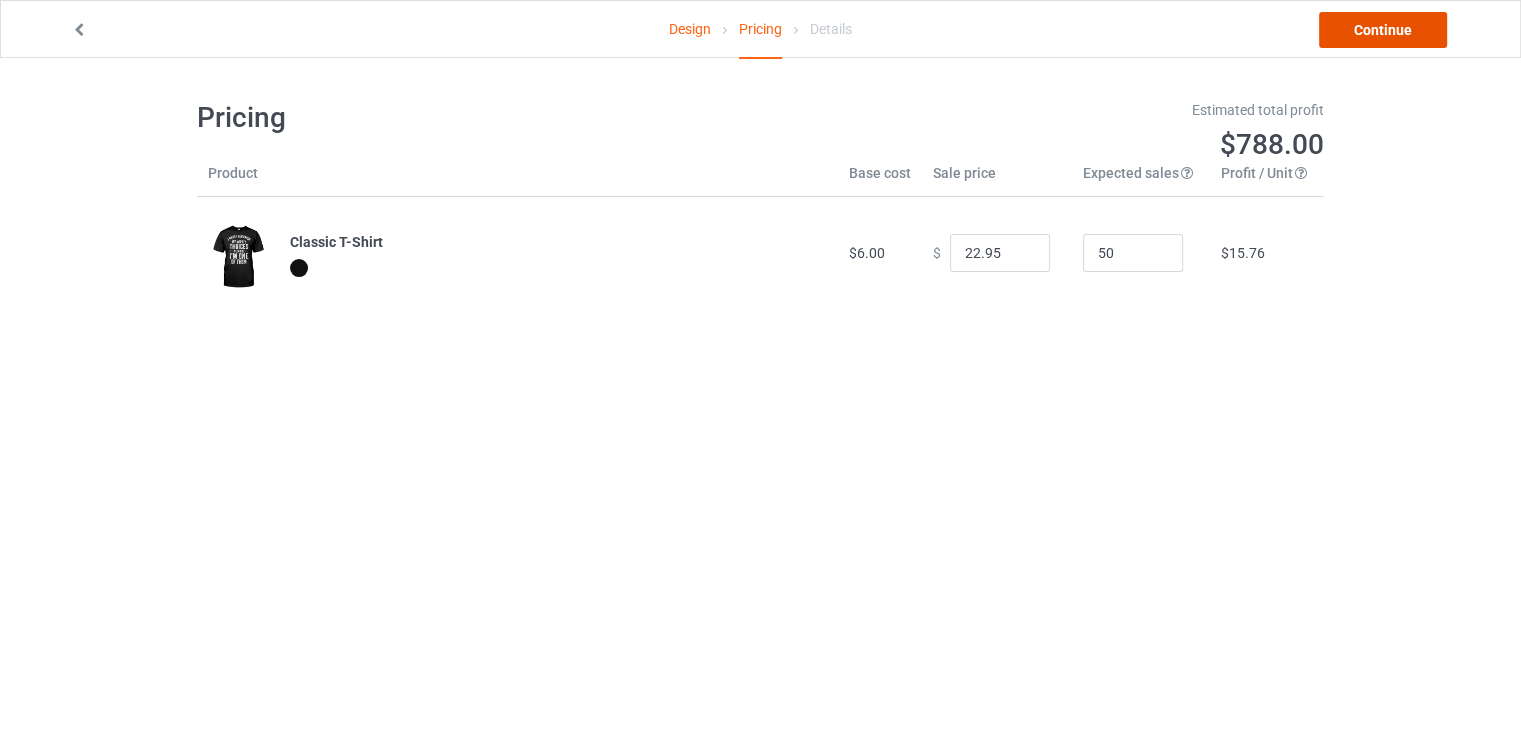click on "Continue" at bounding box center (1383, 30) 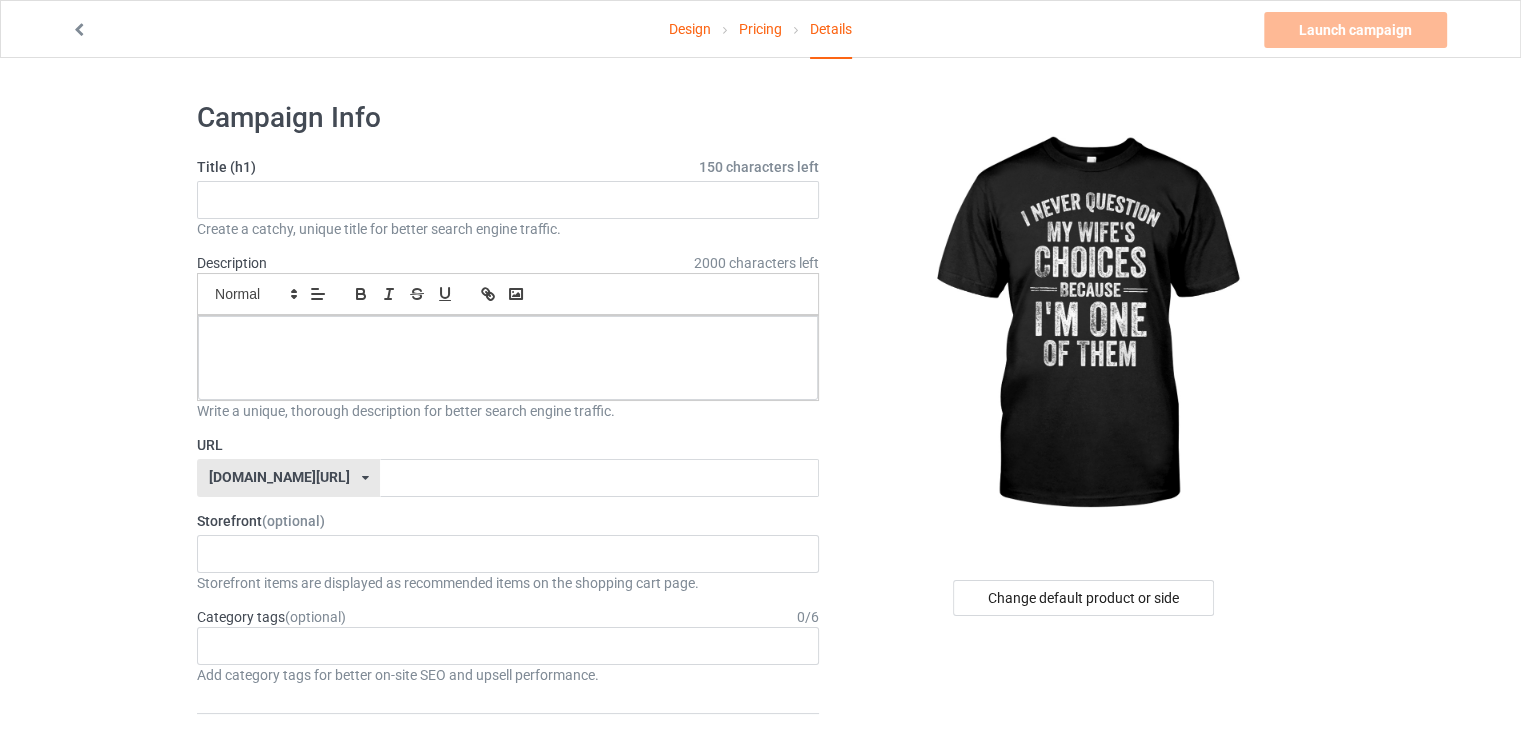 click on "Create a catchy, unique title for better search engine traffic." 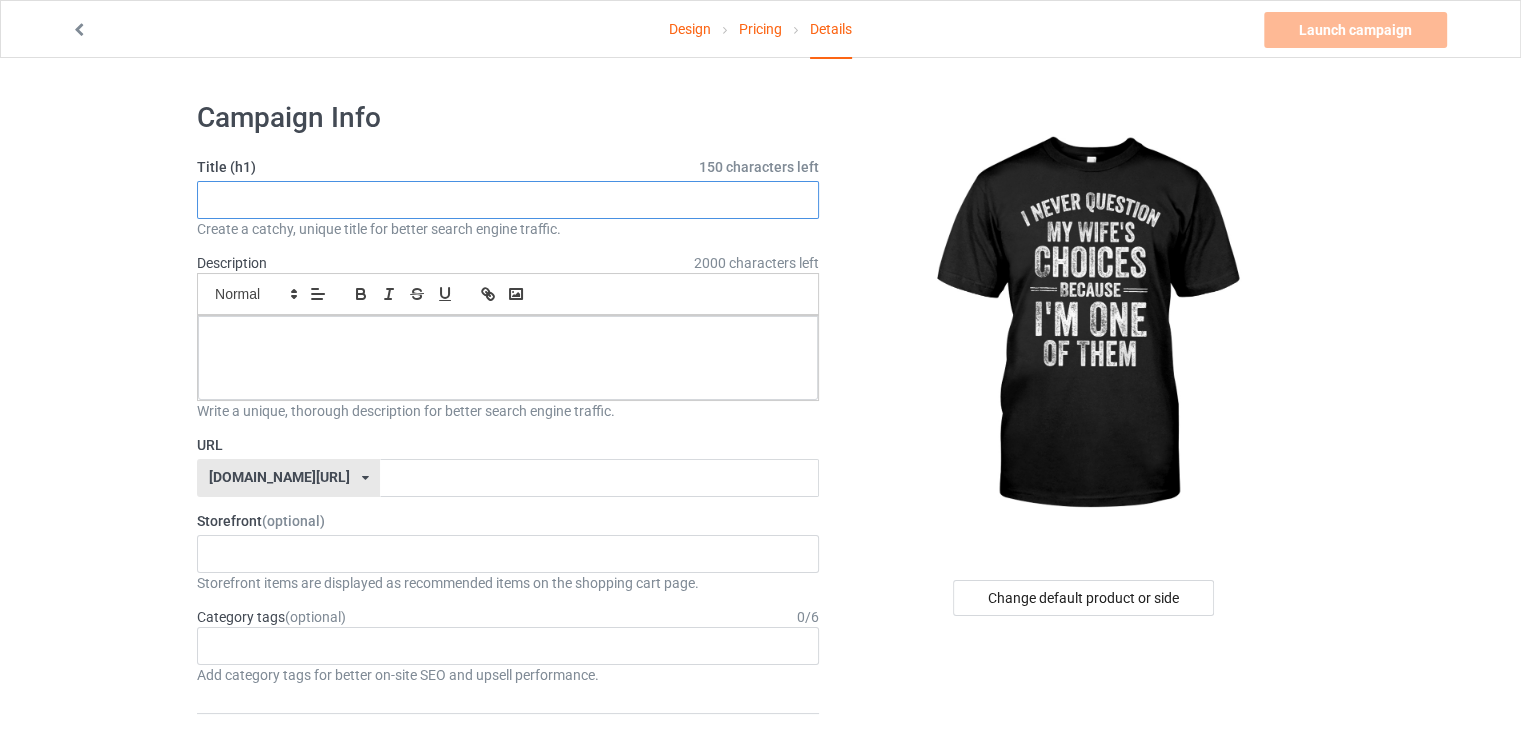click at bounding box center (508, 200) 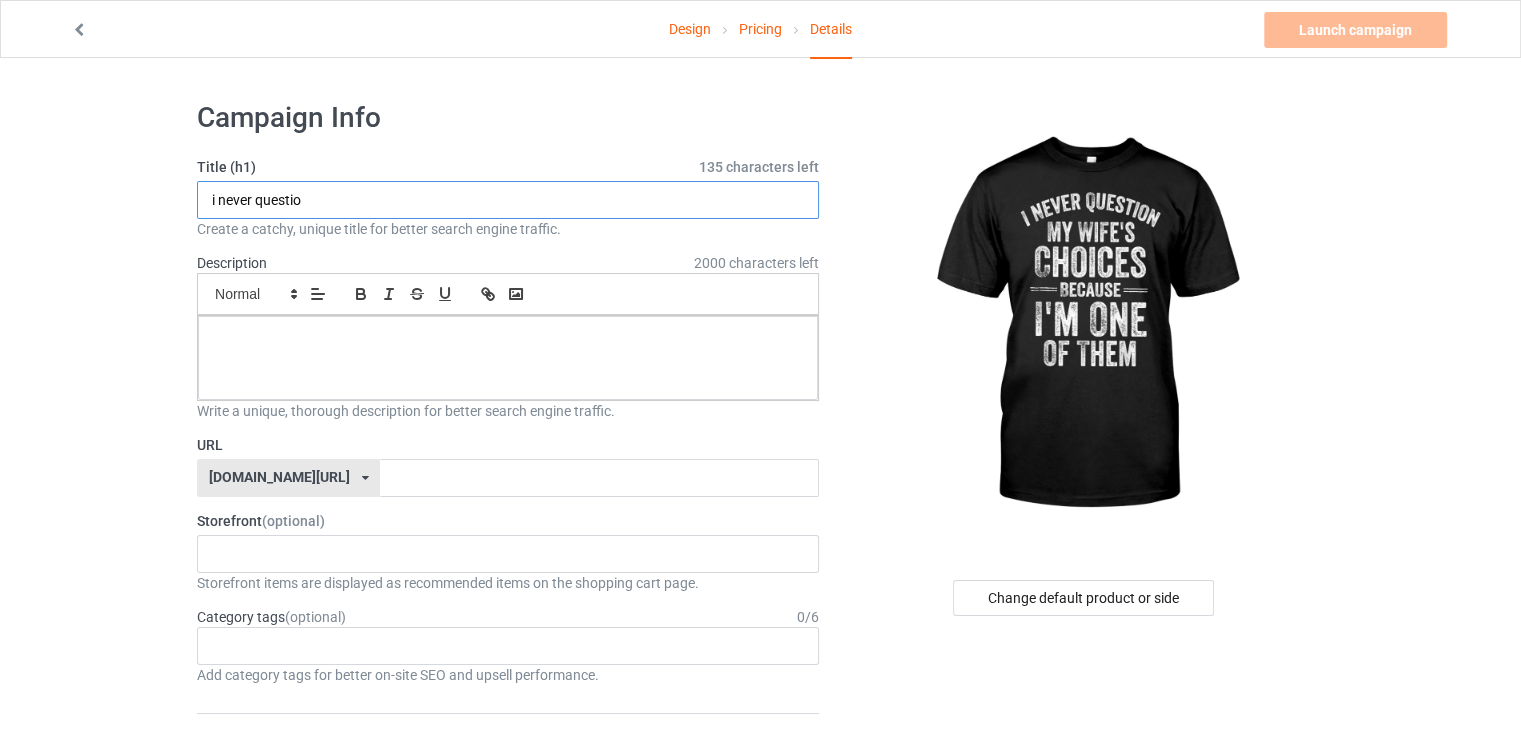 type on "i never questio" 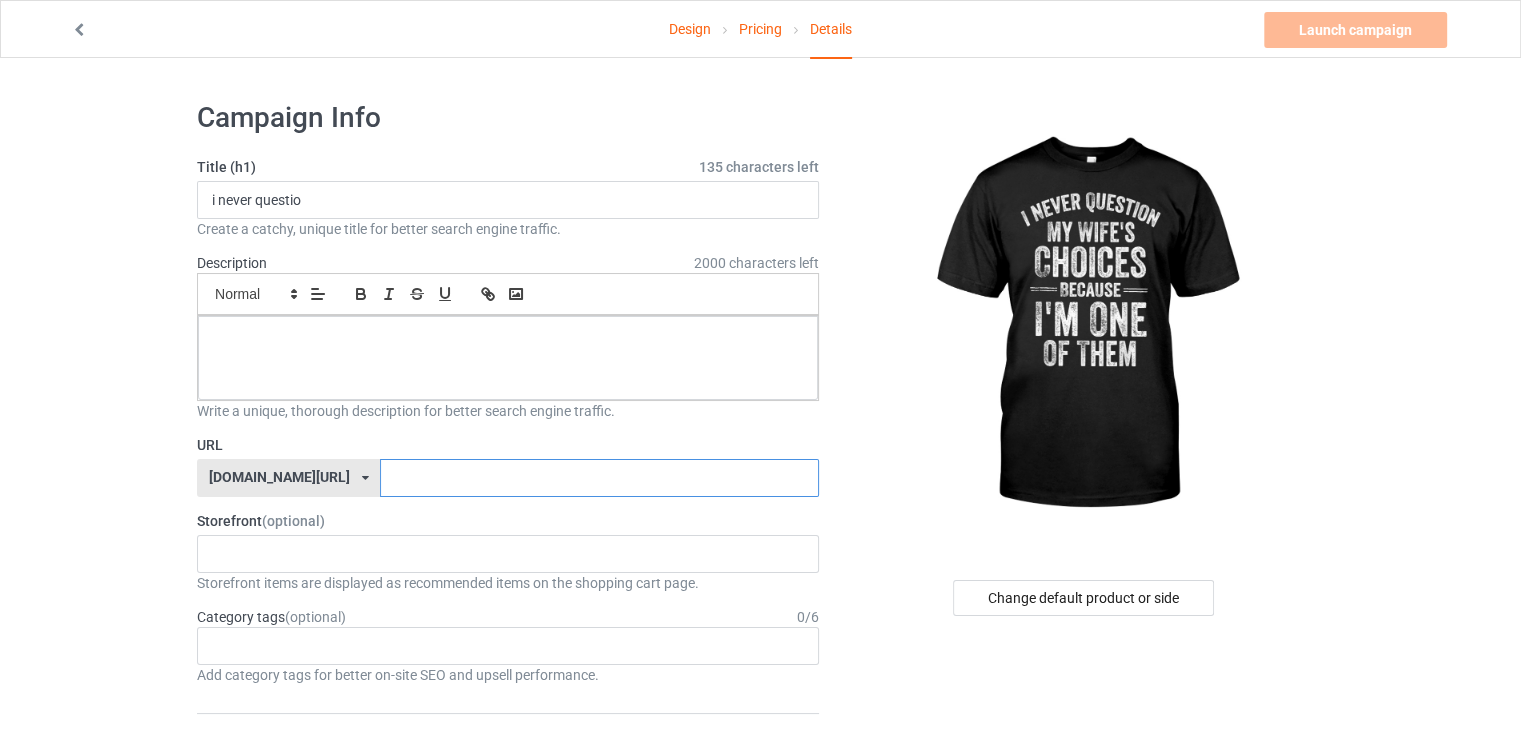 click at bounding box center (599, 478) 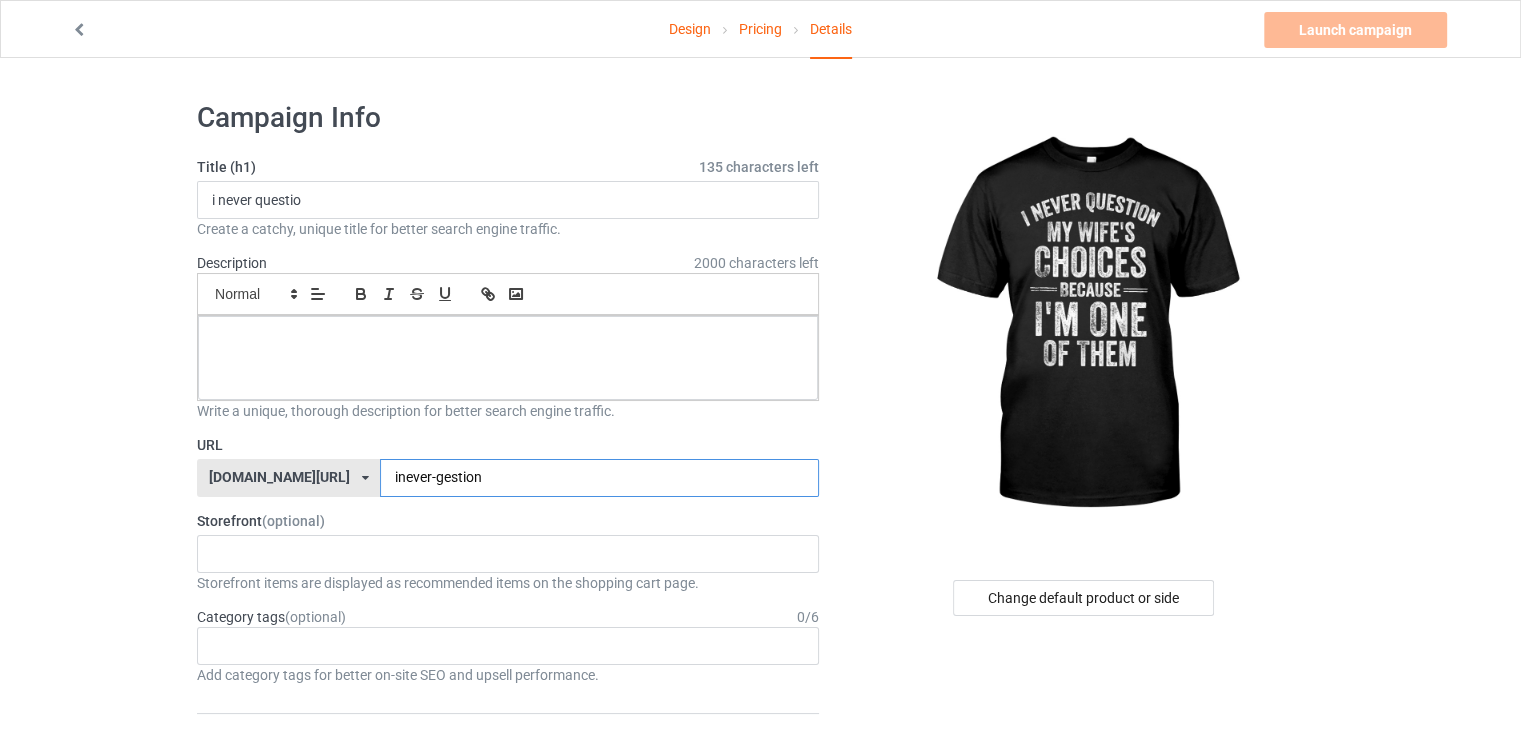 scroll, scrollTop: 363, scrollLeft: 0, axis: vertical 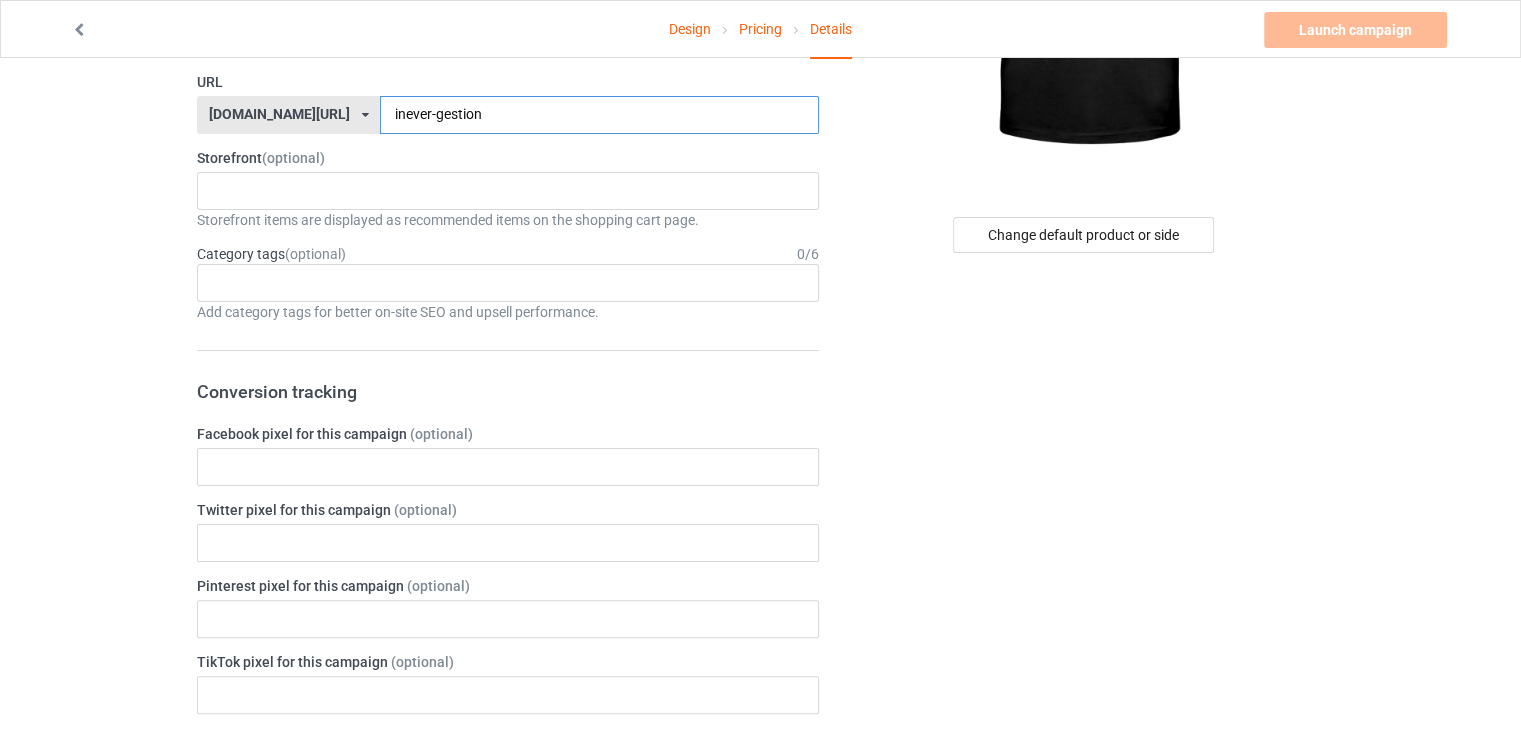 type on "inever-gestion" 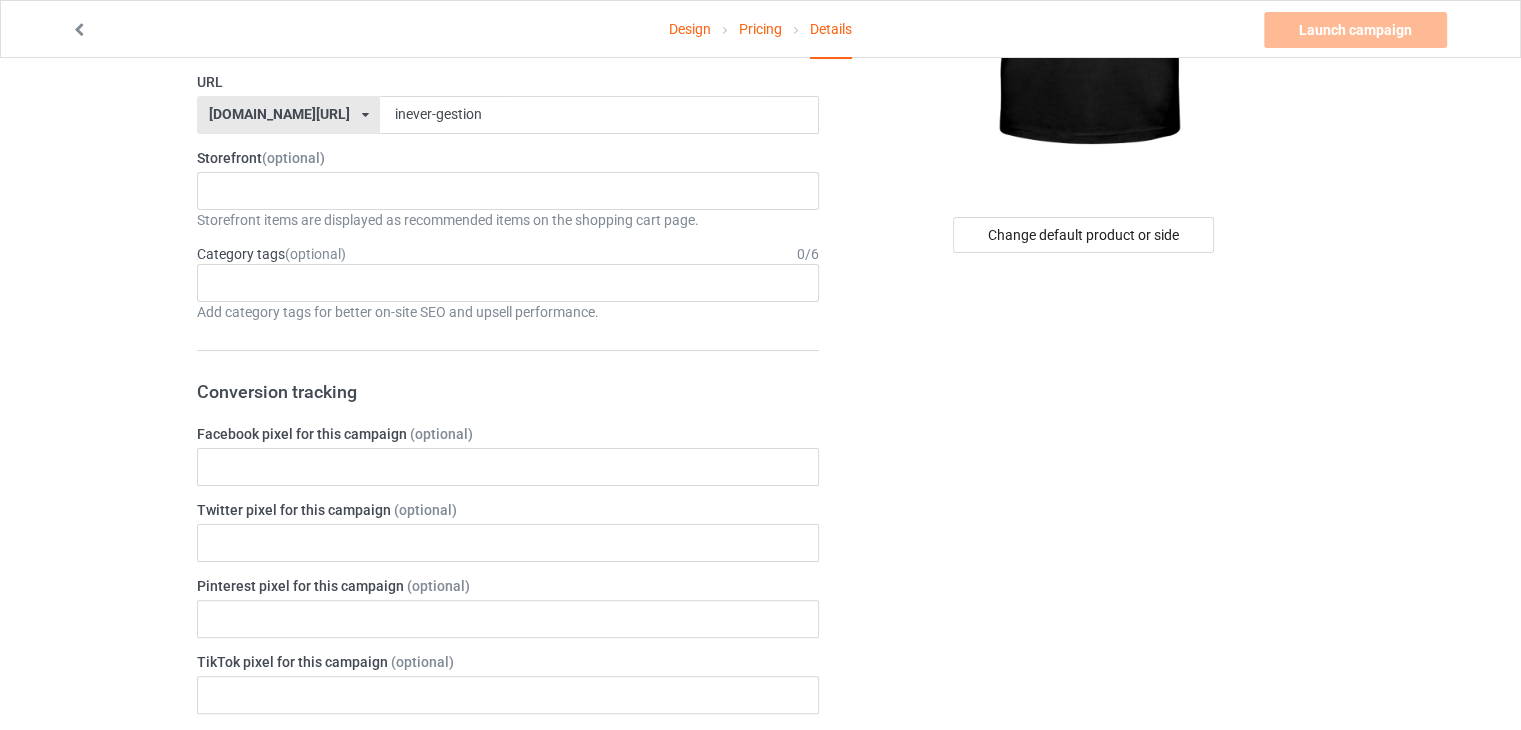 click at bounding box center [1085, -38] 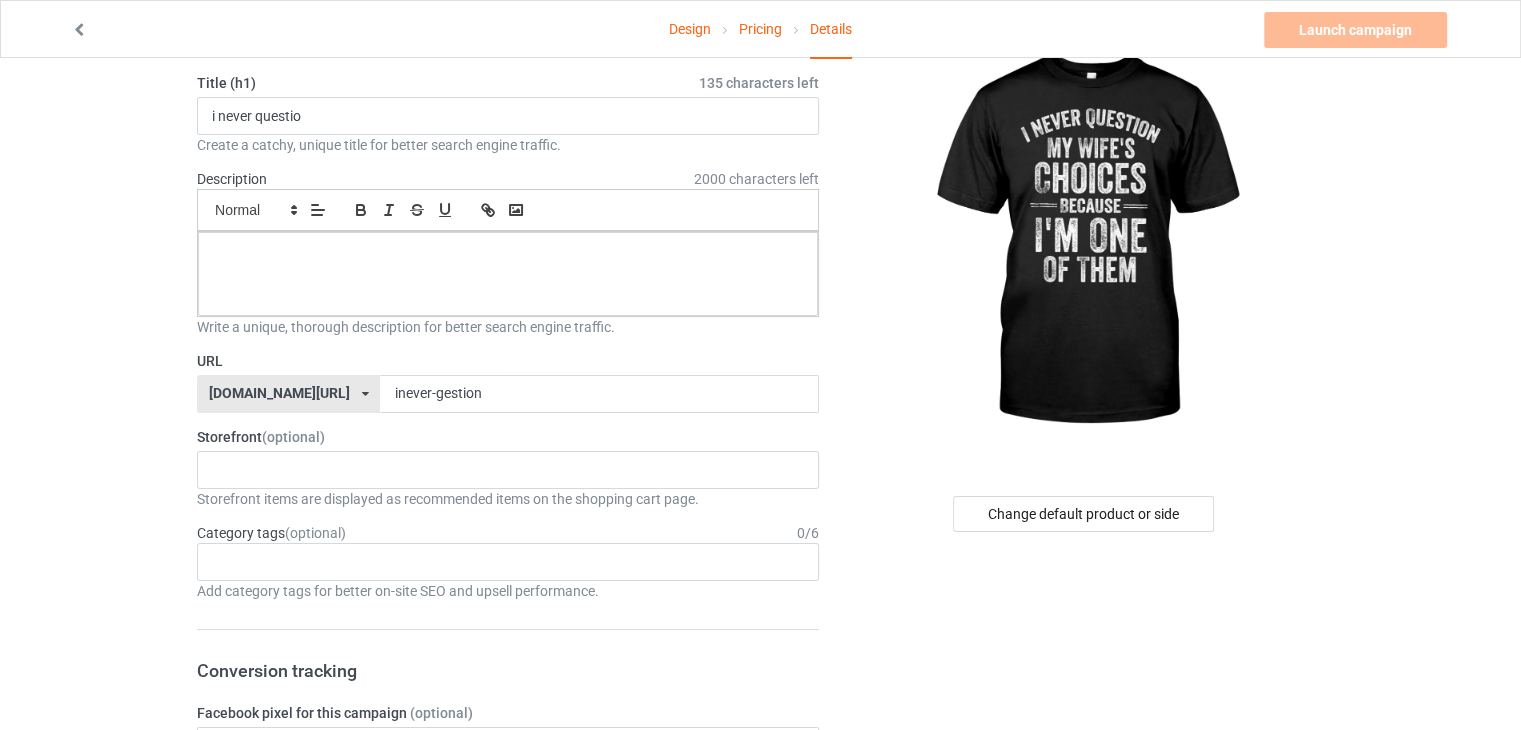 scroll, scrollTop: 90, scrollLeft: 0, axis: vertical 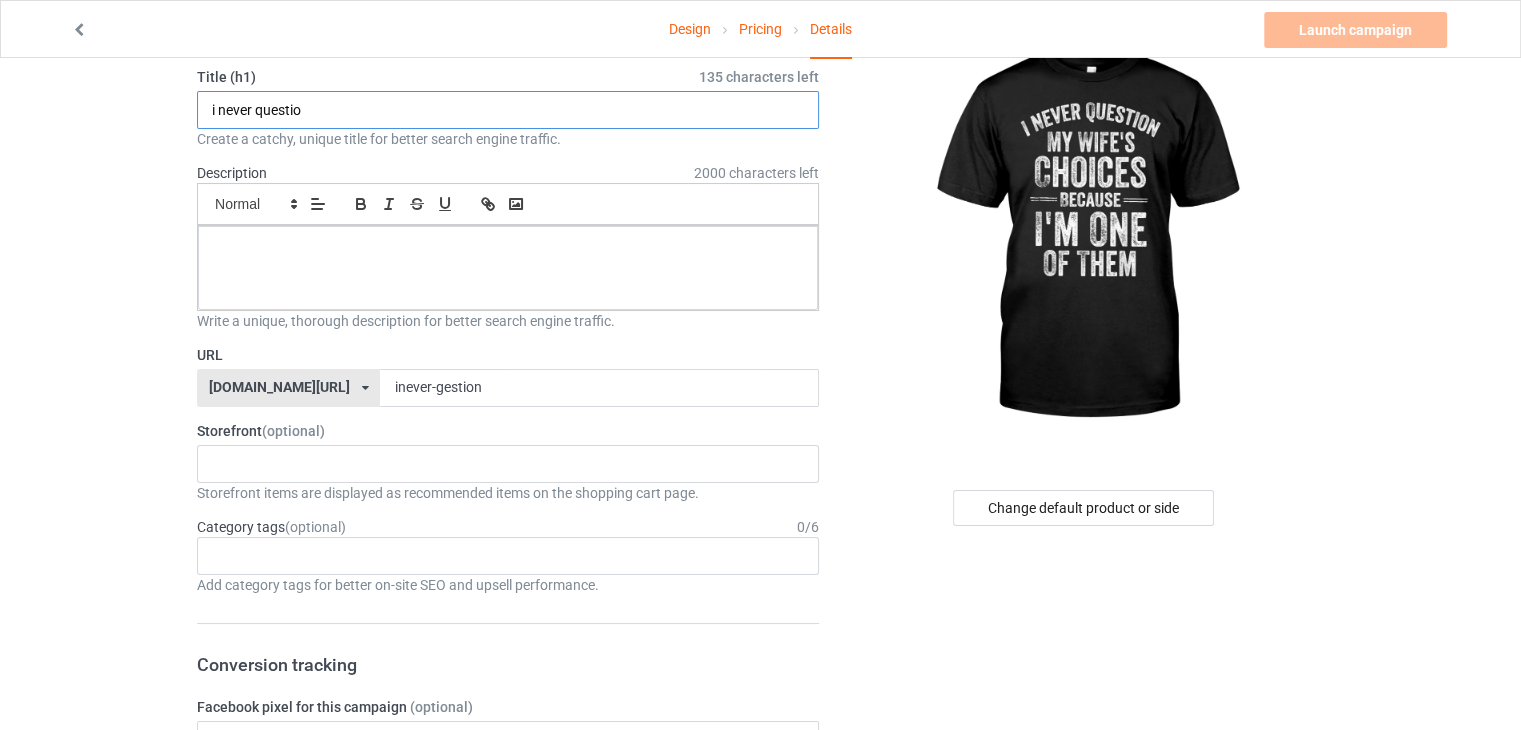 click on "i never questio" at bounding box center (508, 110) 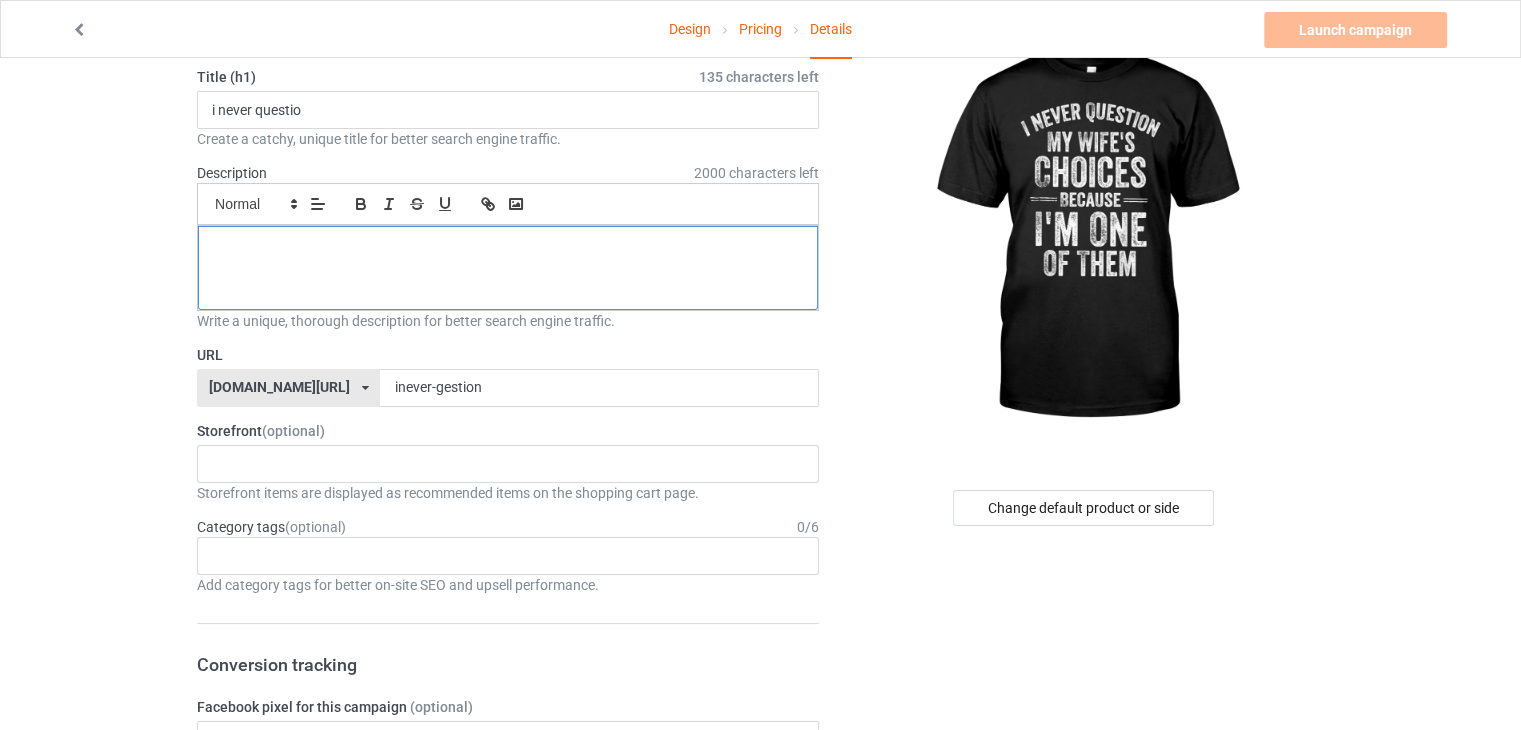 click at bounding box center (508, 248) 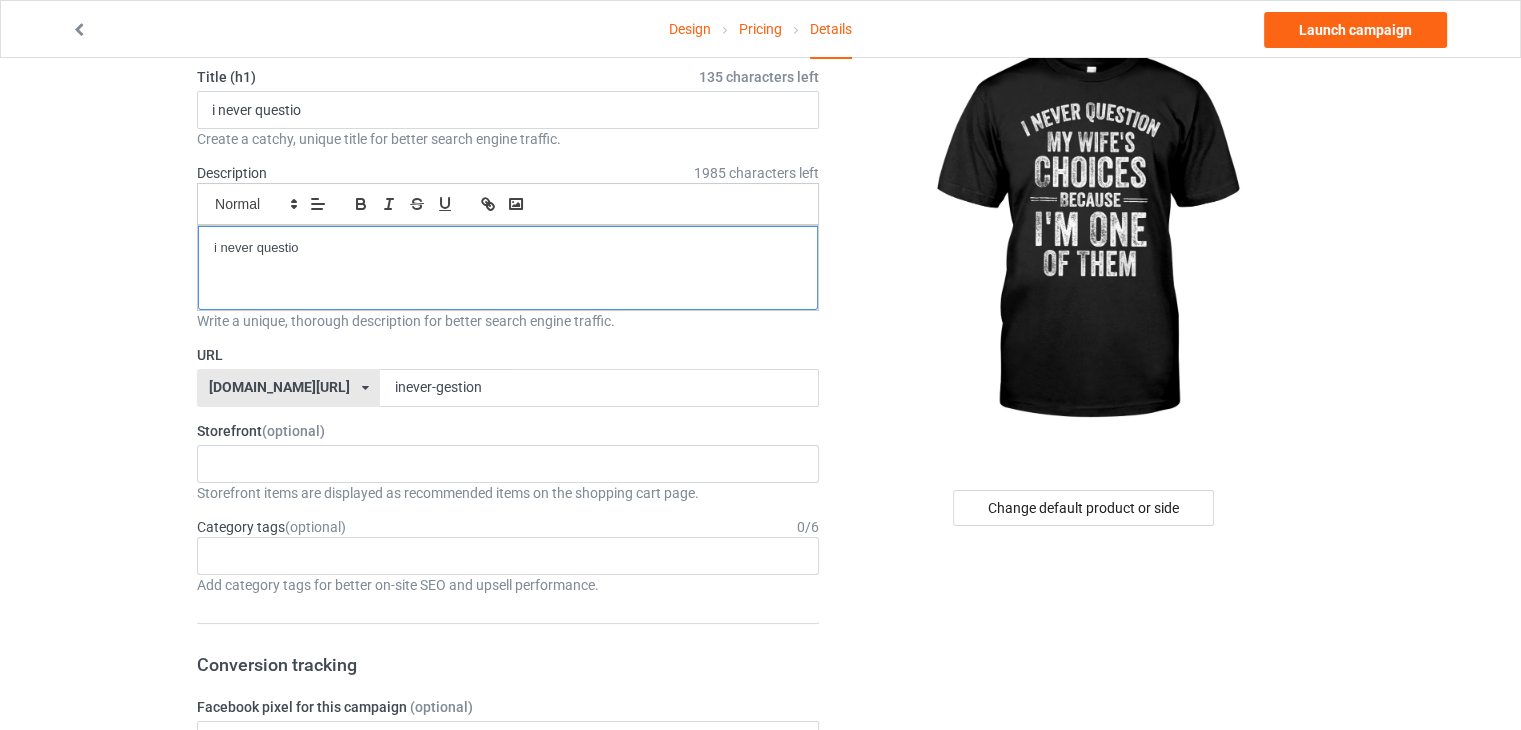 scroll, scrollTop: 0, scrollLeft: 0, axis: both 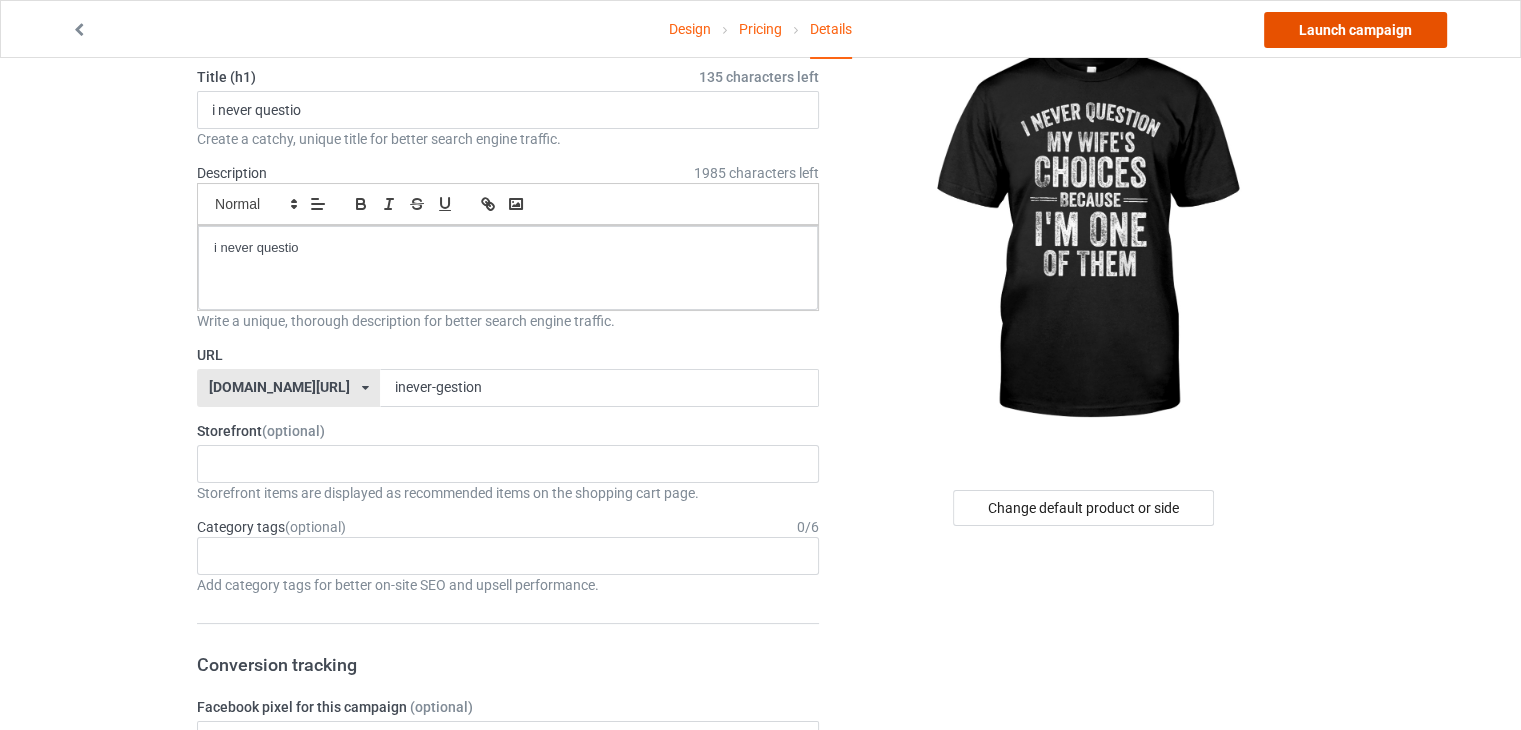 click on "Launch campaign" at bounding box center [1355, 30] 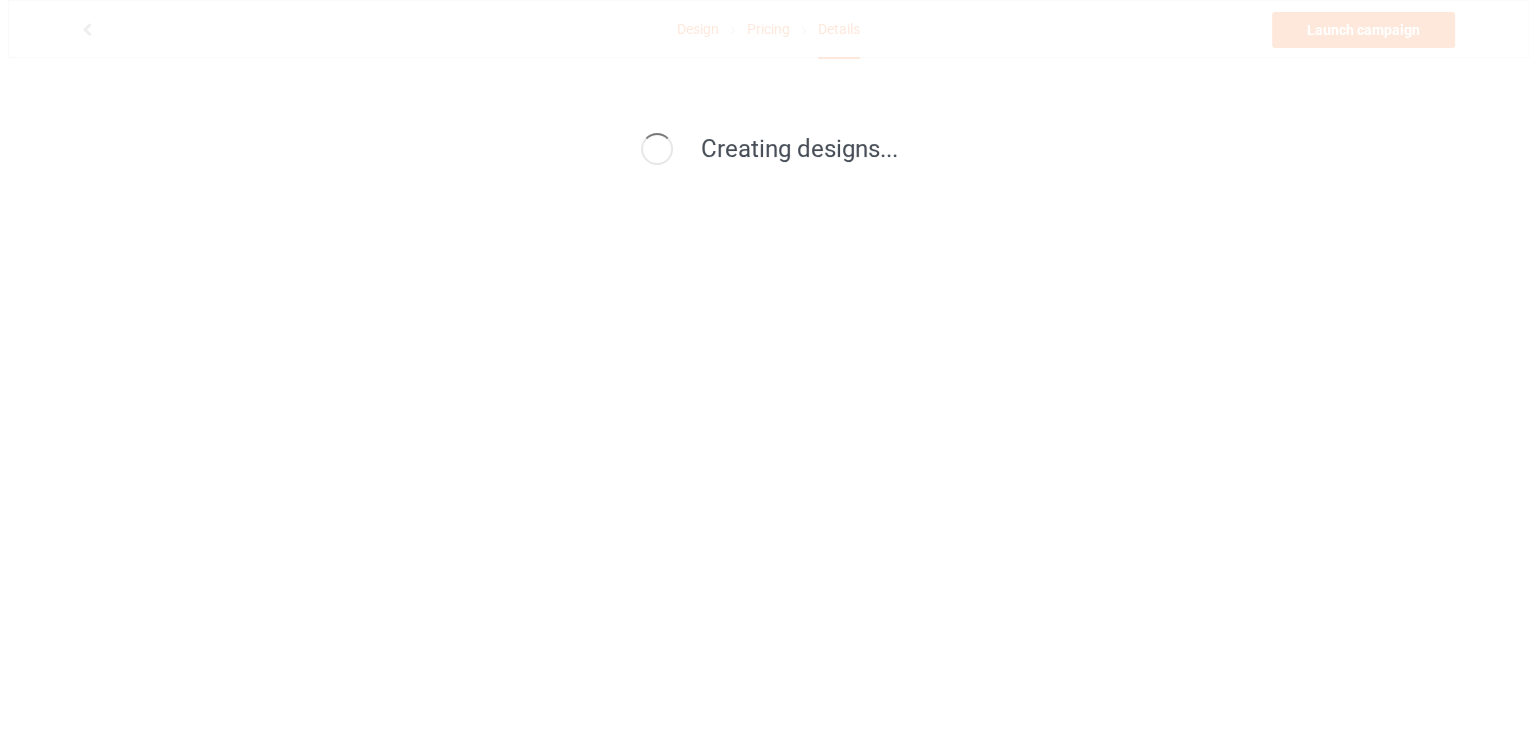scroll, scrollTop: 0, scrollLeft: 0, axis: both 